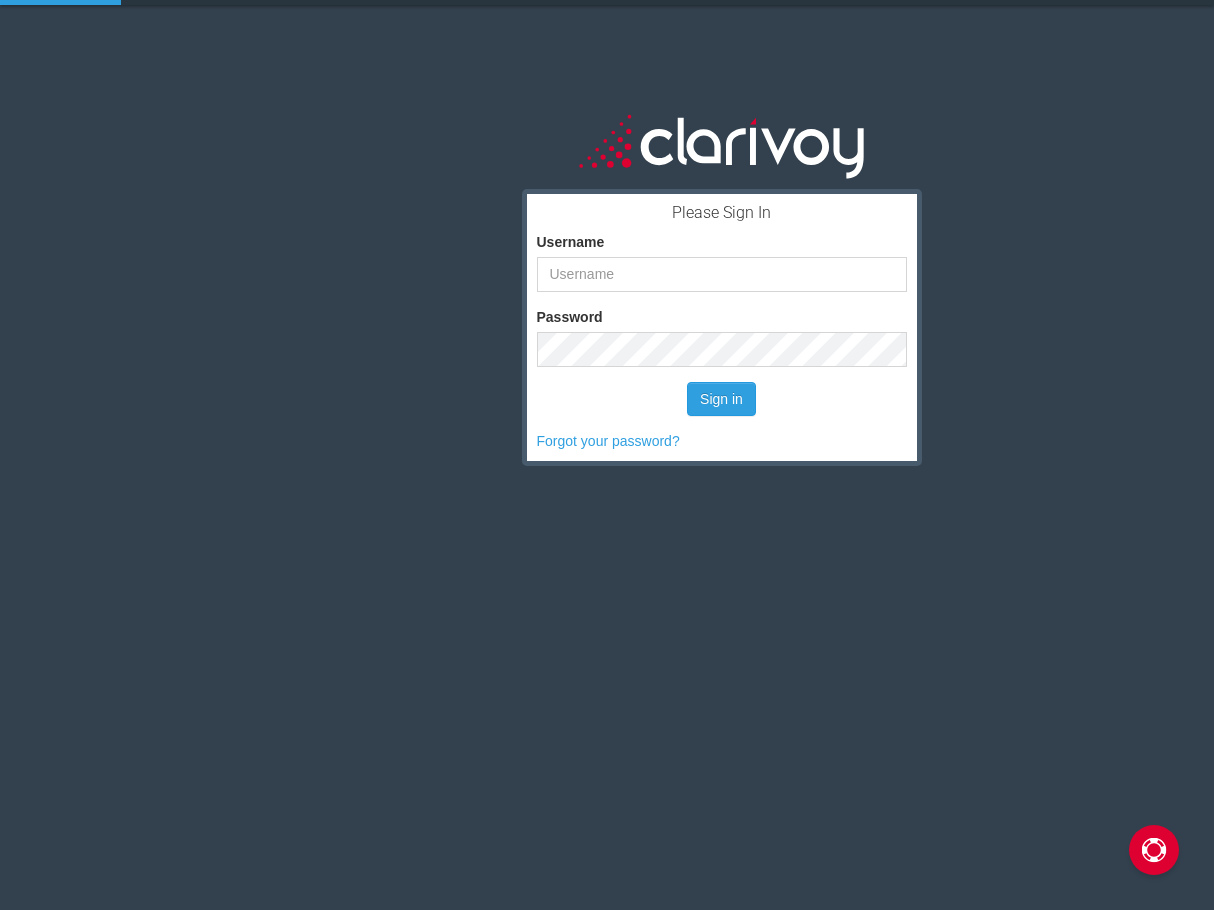 scroll, scrollTop: 0, scrollLeft: 0, axis: both 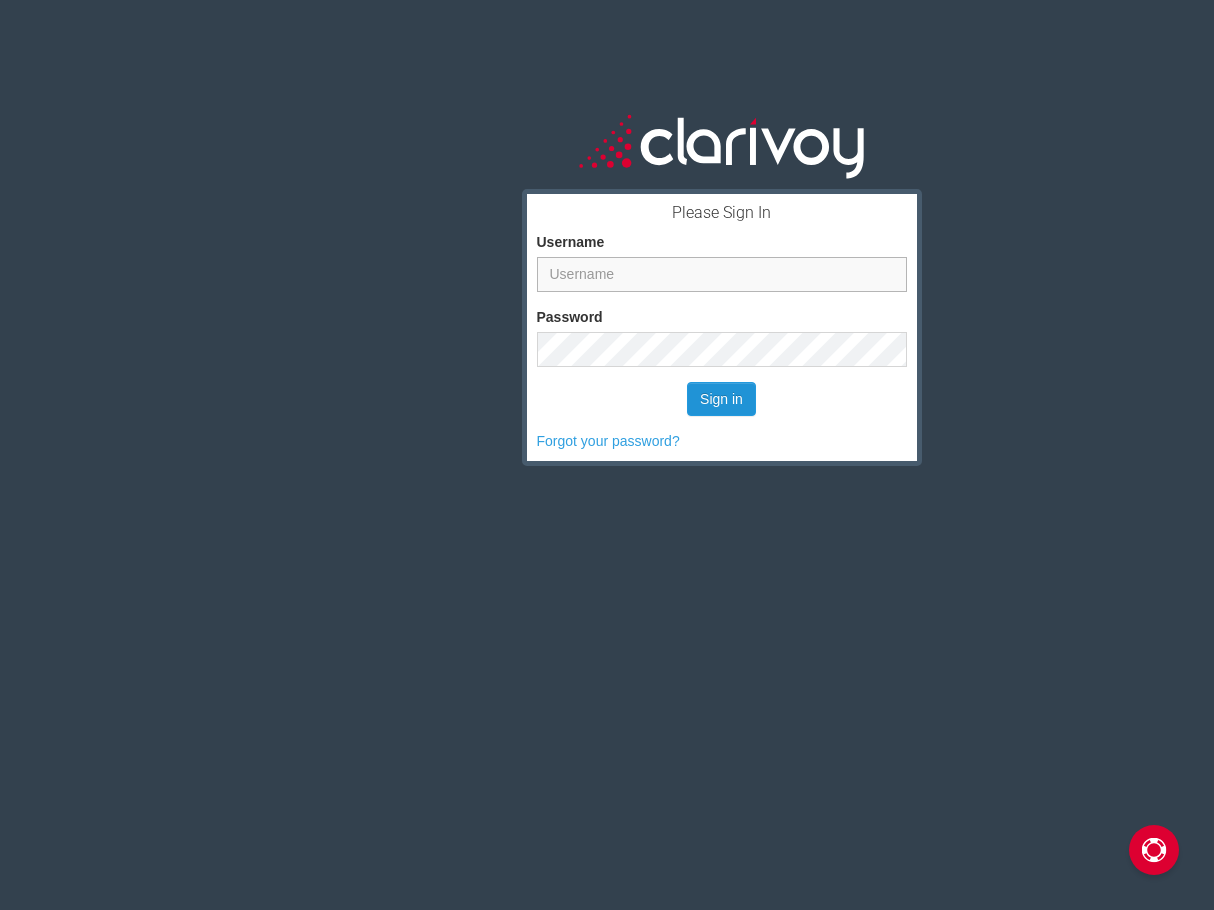 type on "astombaugh@igburton.com" 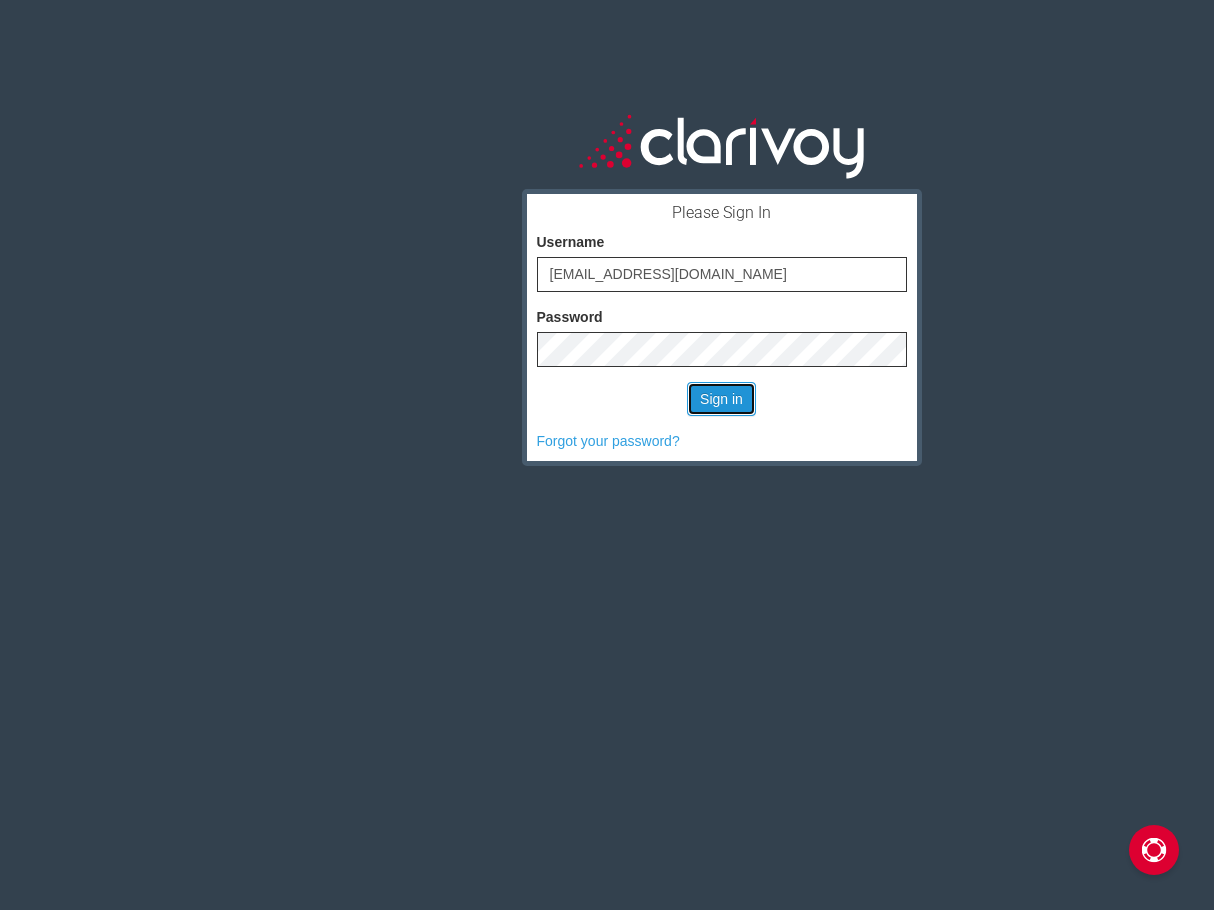 click on "Sign in" at bounding box center (721, 399) 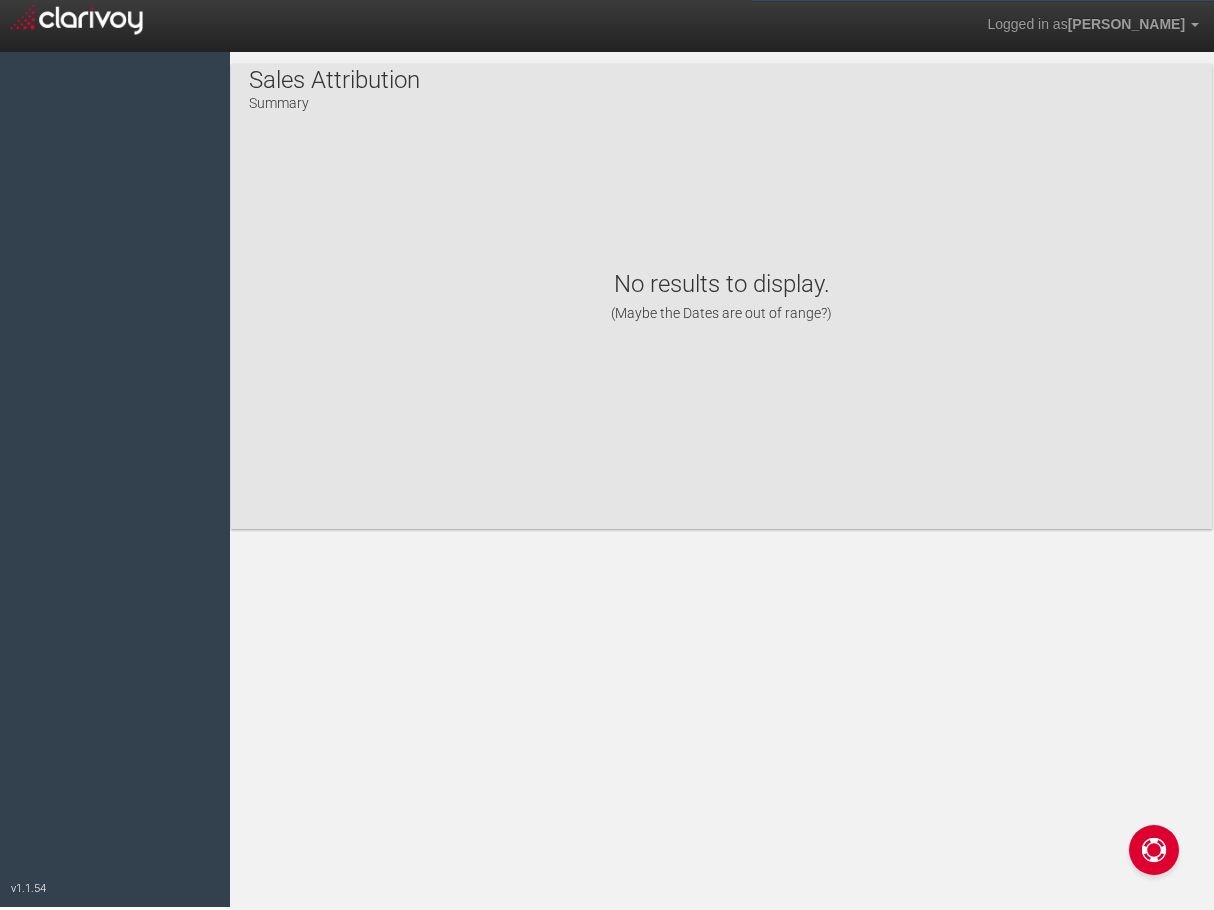scroll, scrollTop: 0, scrollLeft: 0, axis: both 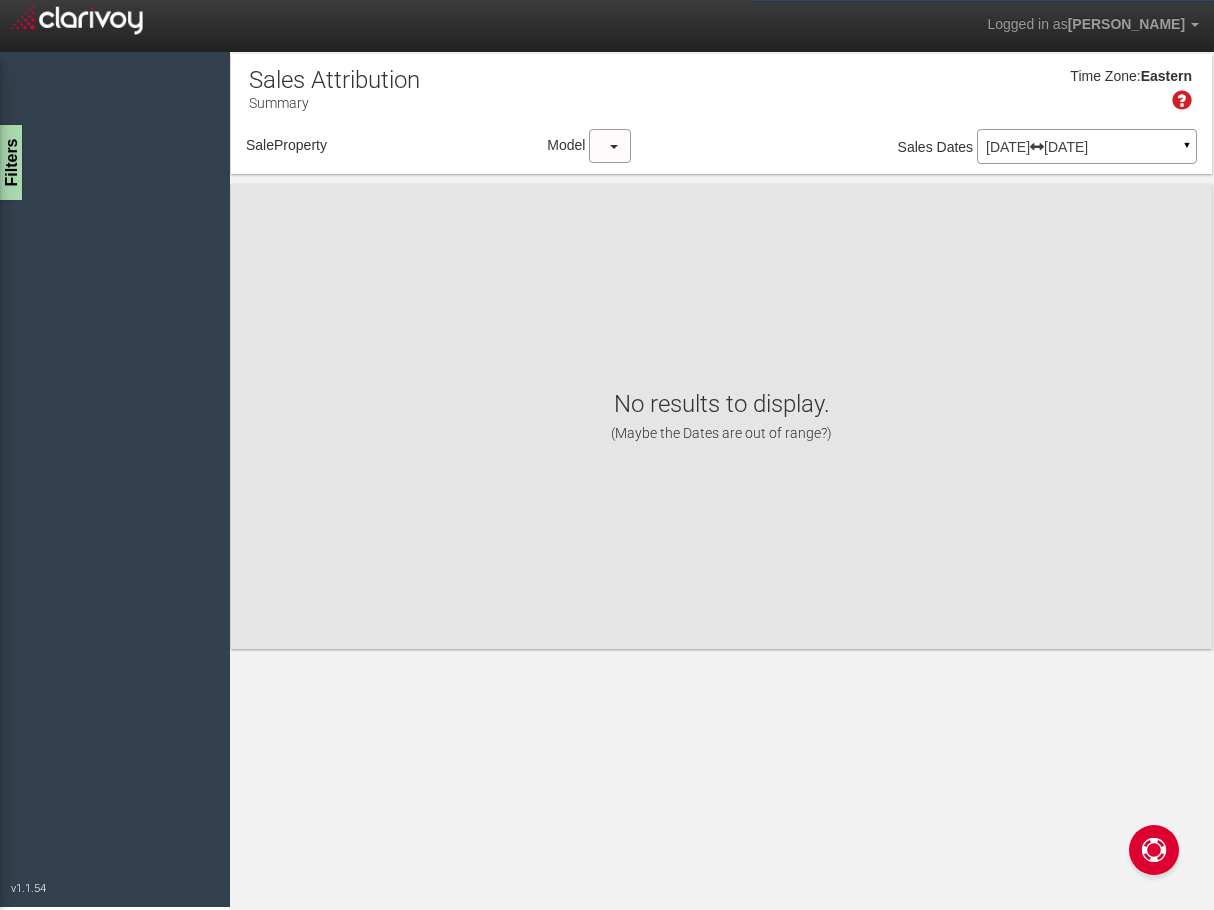 select on "object:226" 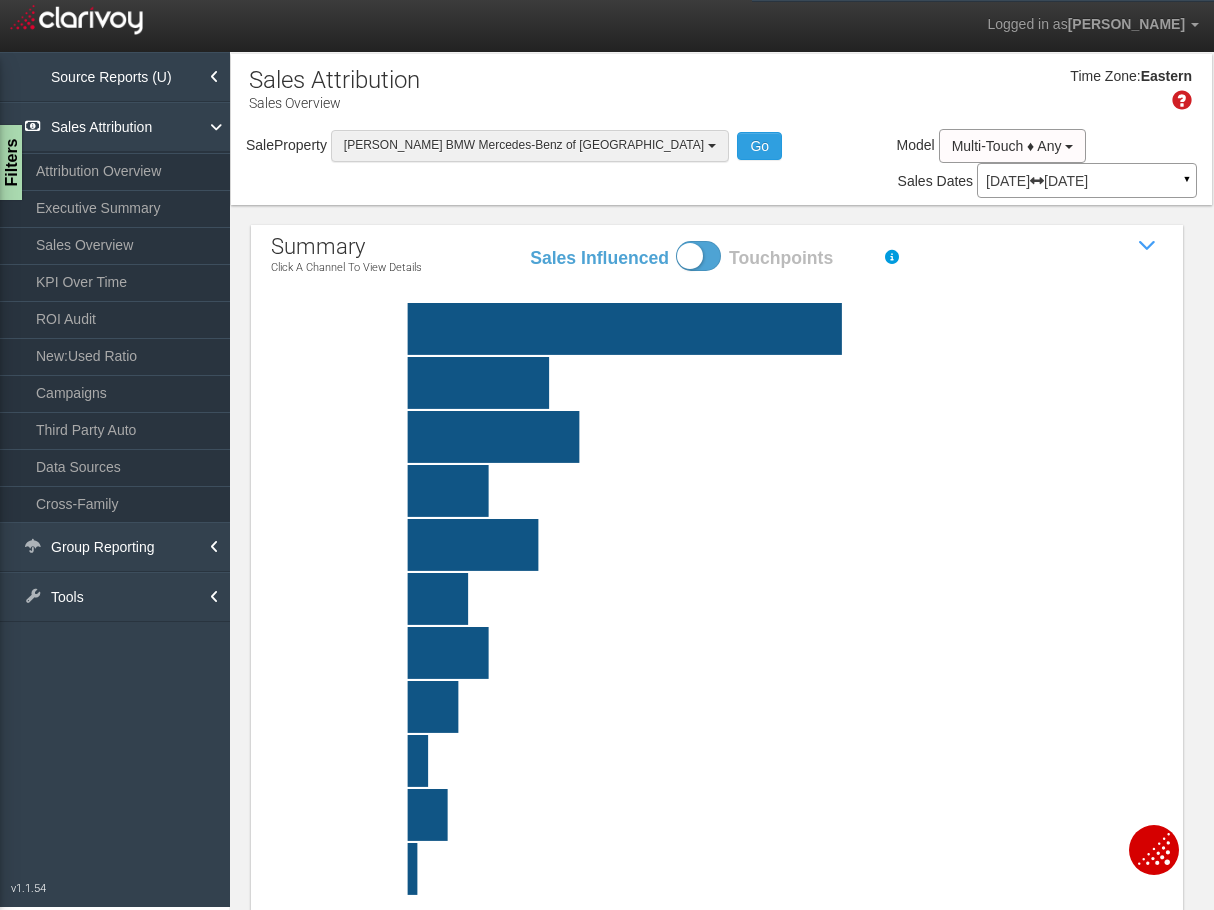 click on "[PERSON_NAME] BMW Mercedes-Benz of [GEOGRAPHIC_DATA]" at bounding box center (530, 145) 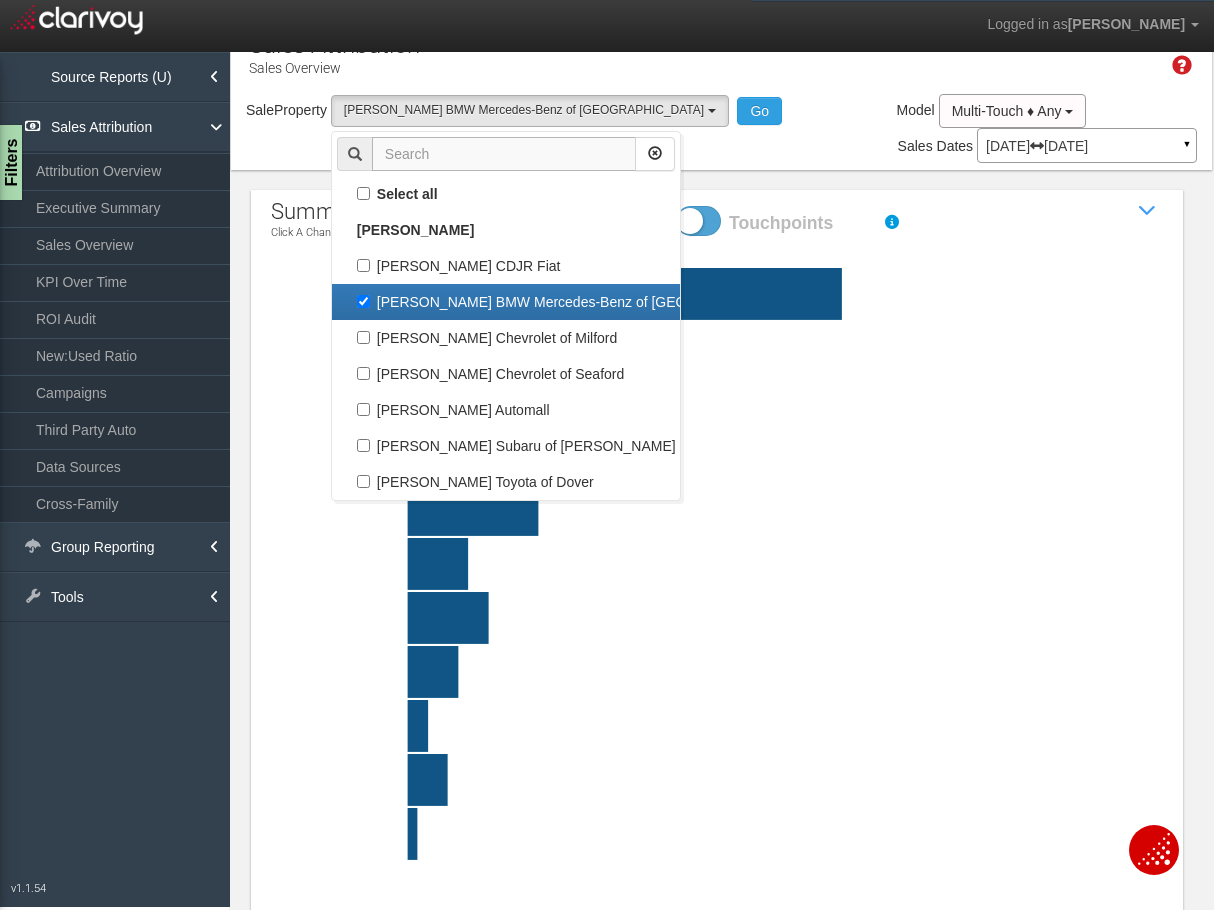 scroll, scrollTop: 0, scrollLeft: 0, axis: both 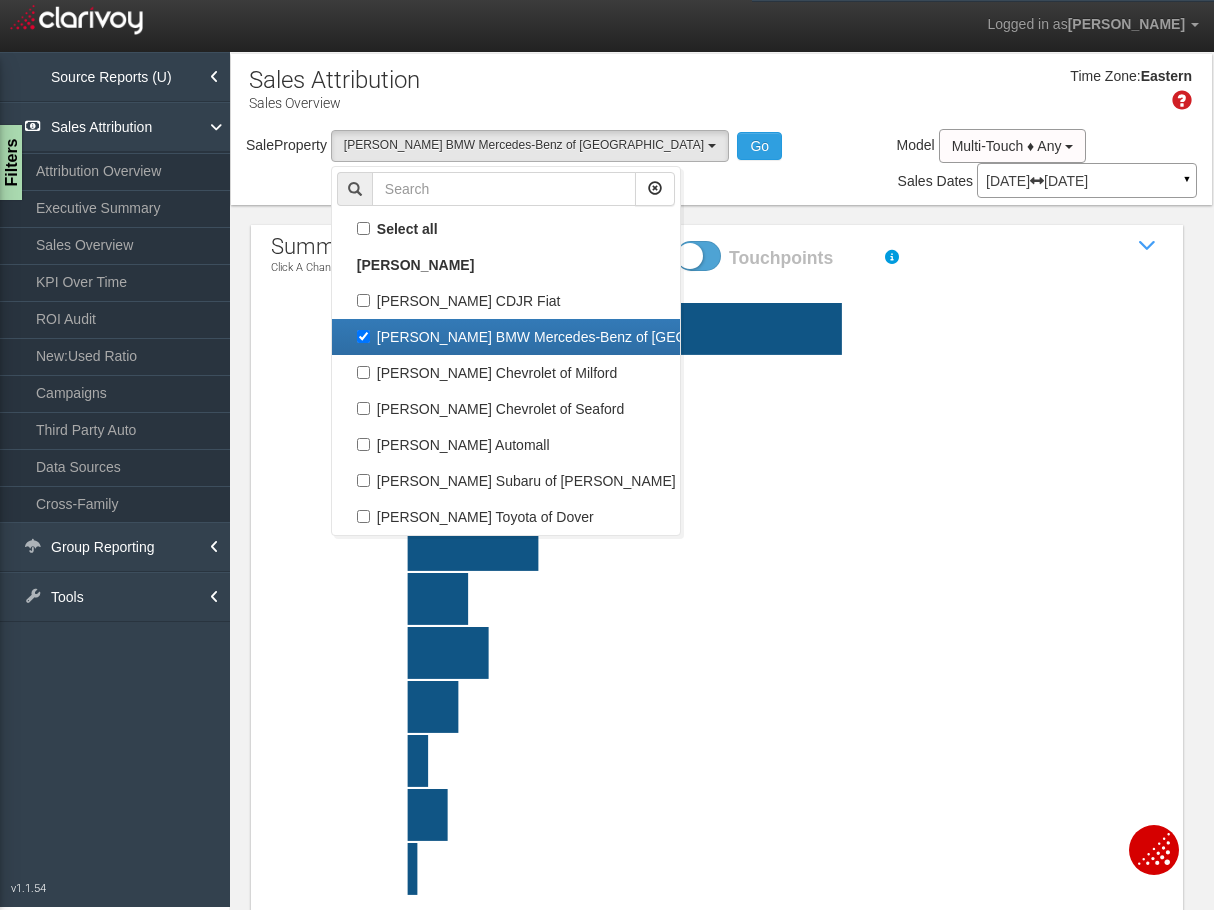 click 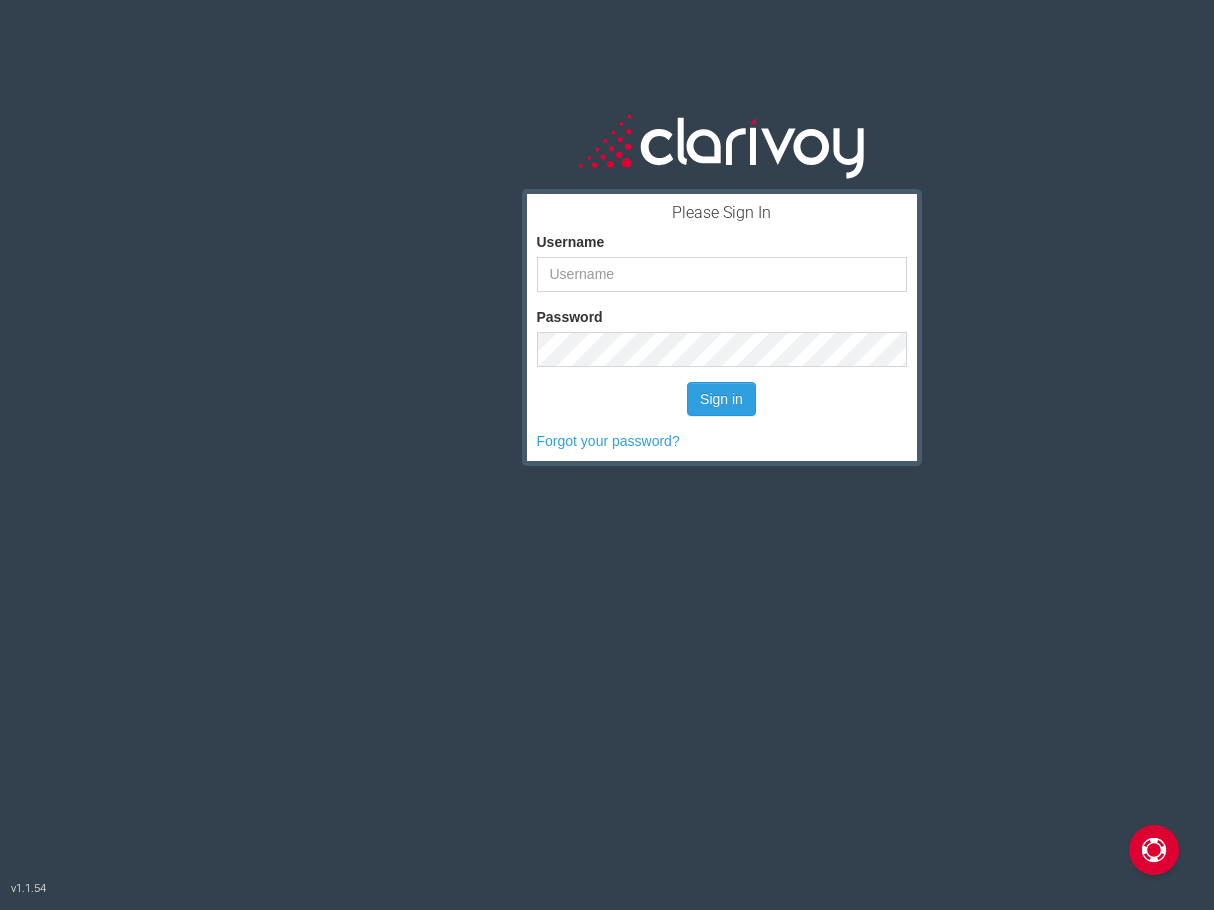 scroll, scrollTop: 0, scrollLeft: 0, axis: both 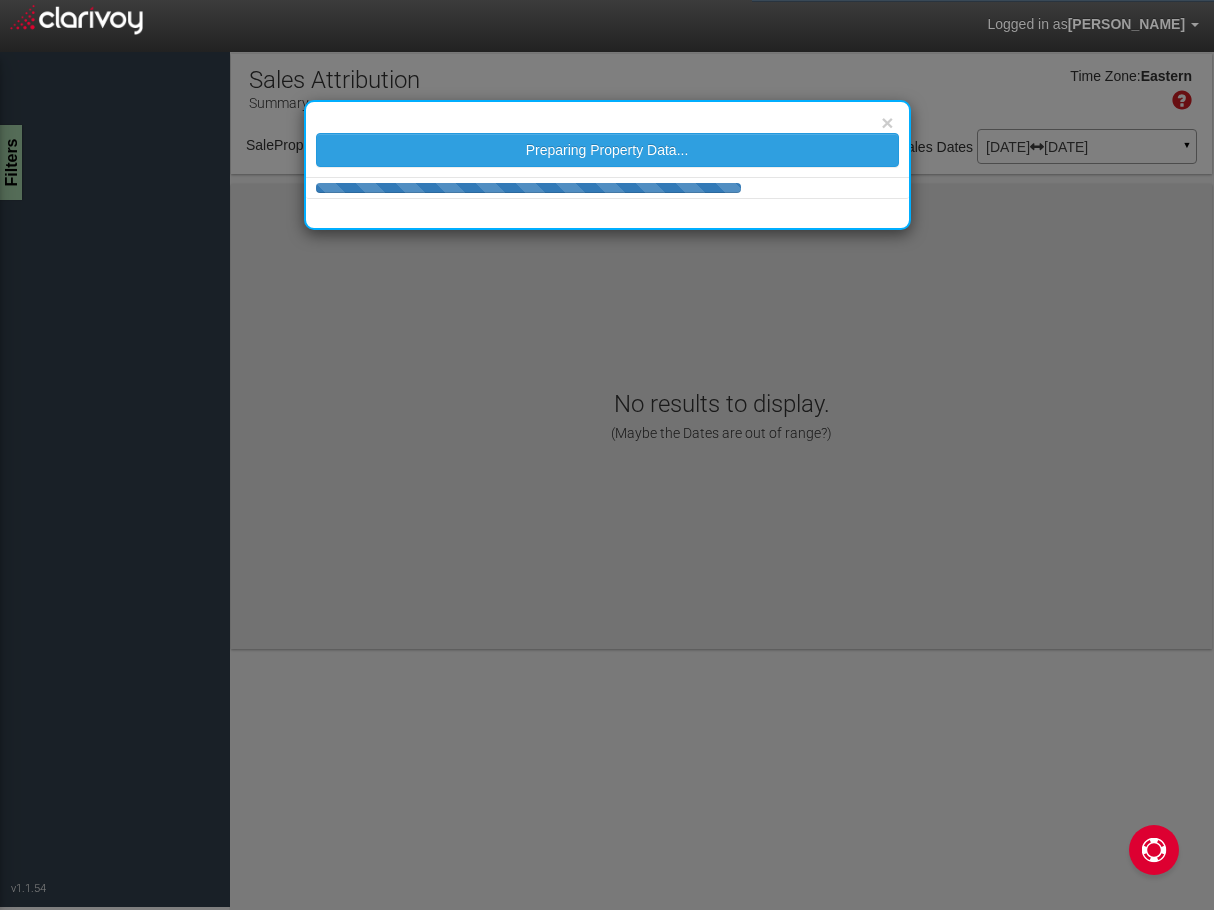 select on "object:41" 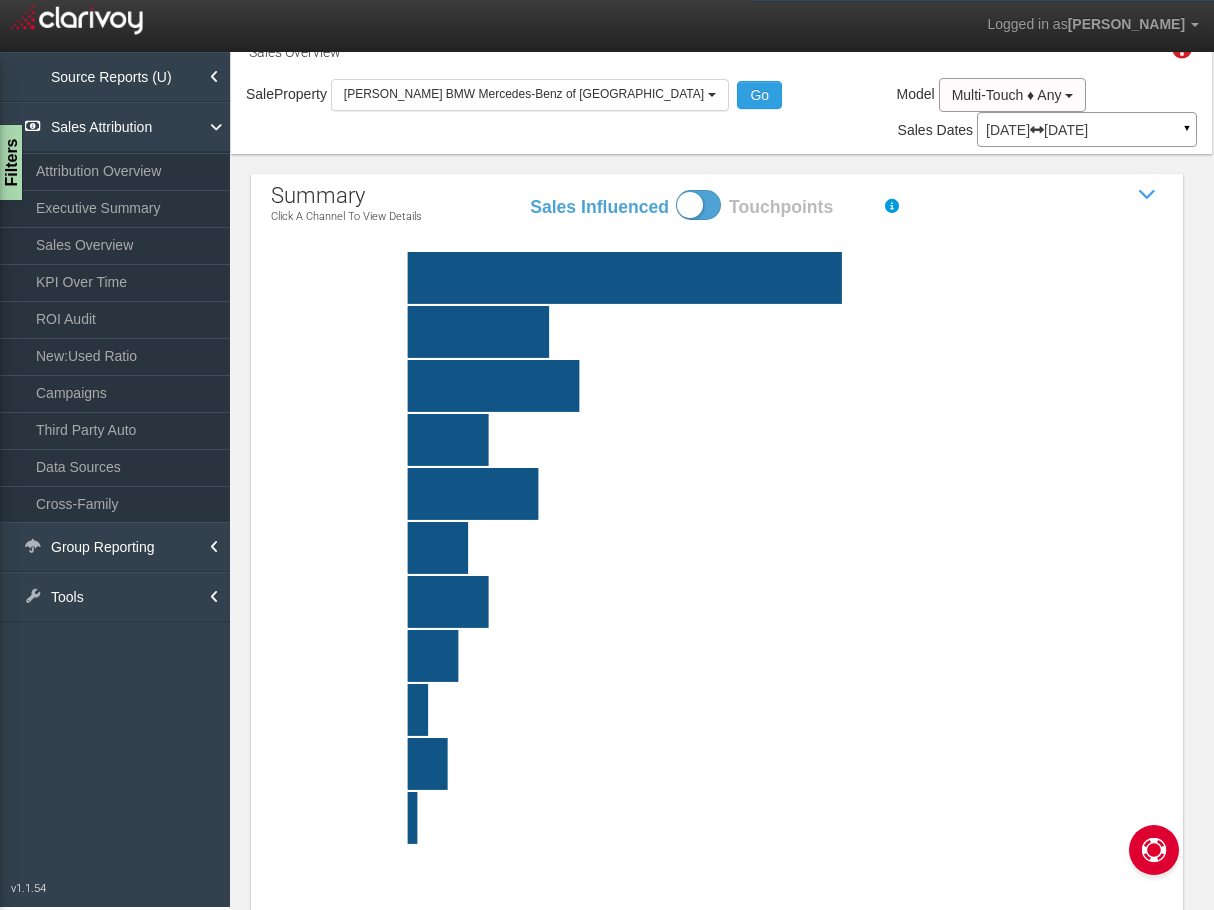scroll, scrollTop: 168, scrollLeft: 0, axis: vertical 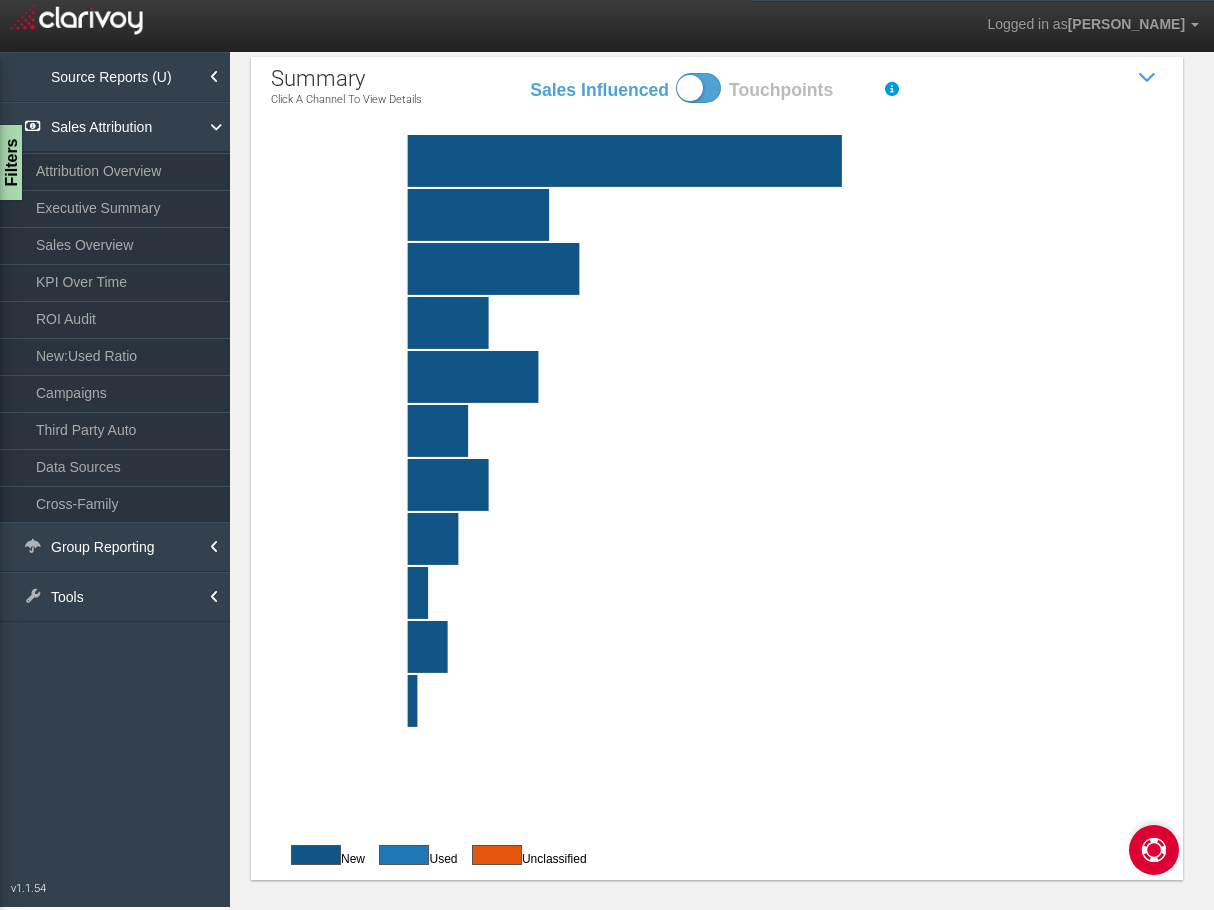 click at bounding box center [1154, 850] 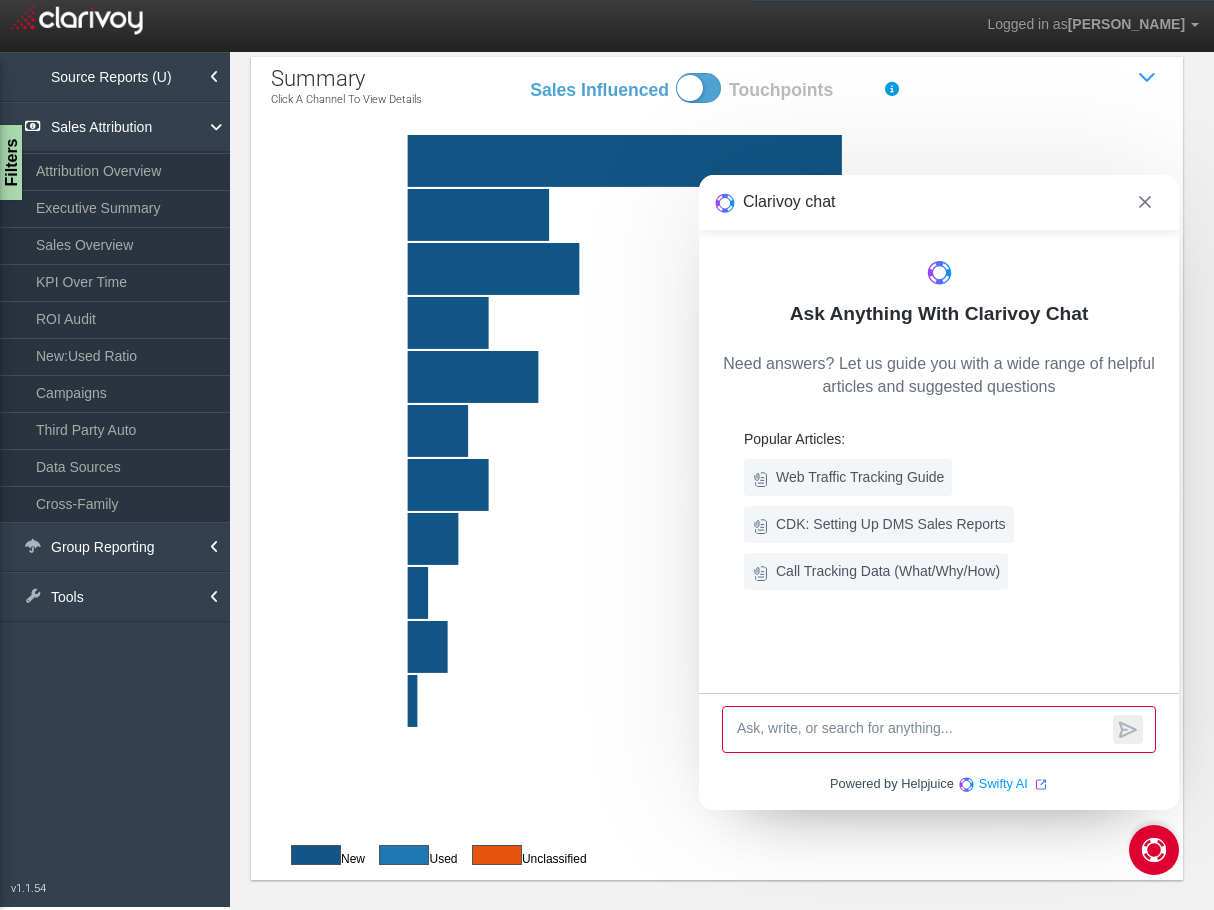 click at bounding box center (1154, 850) 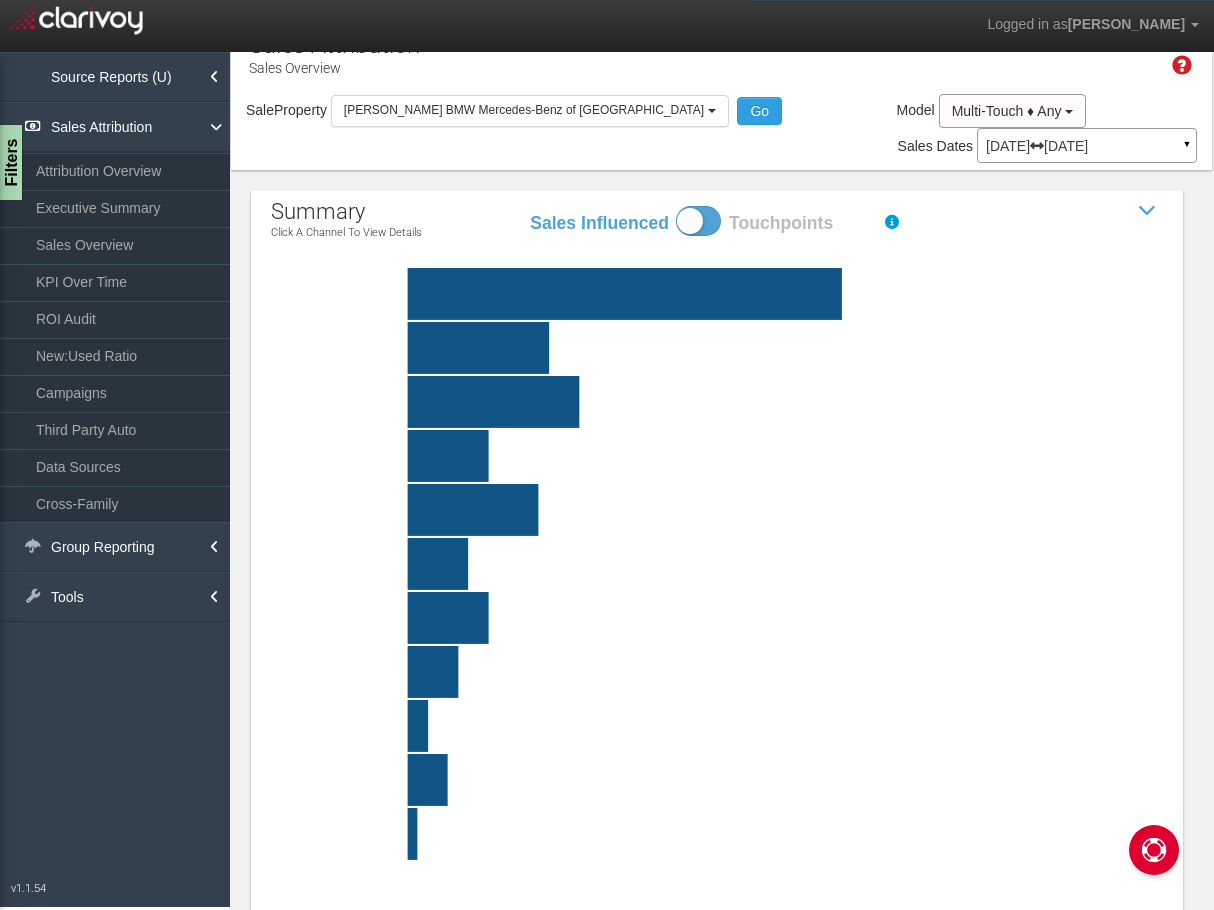 scroll, scrollTop: 0, scrollLeft: 0, axis: both 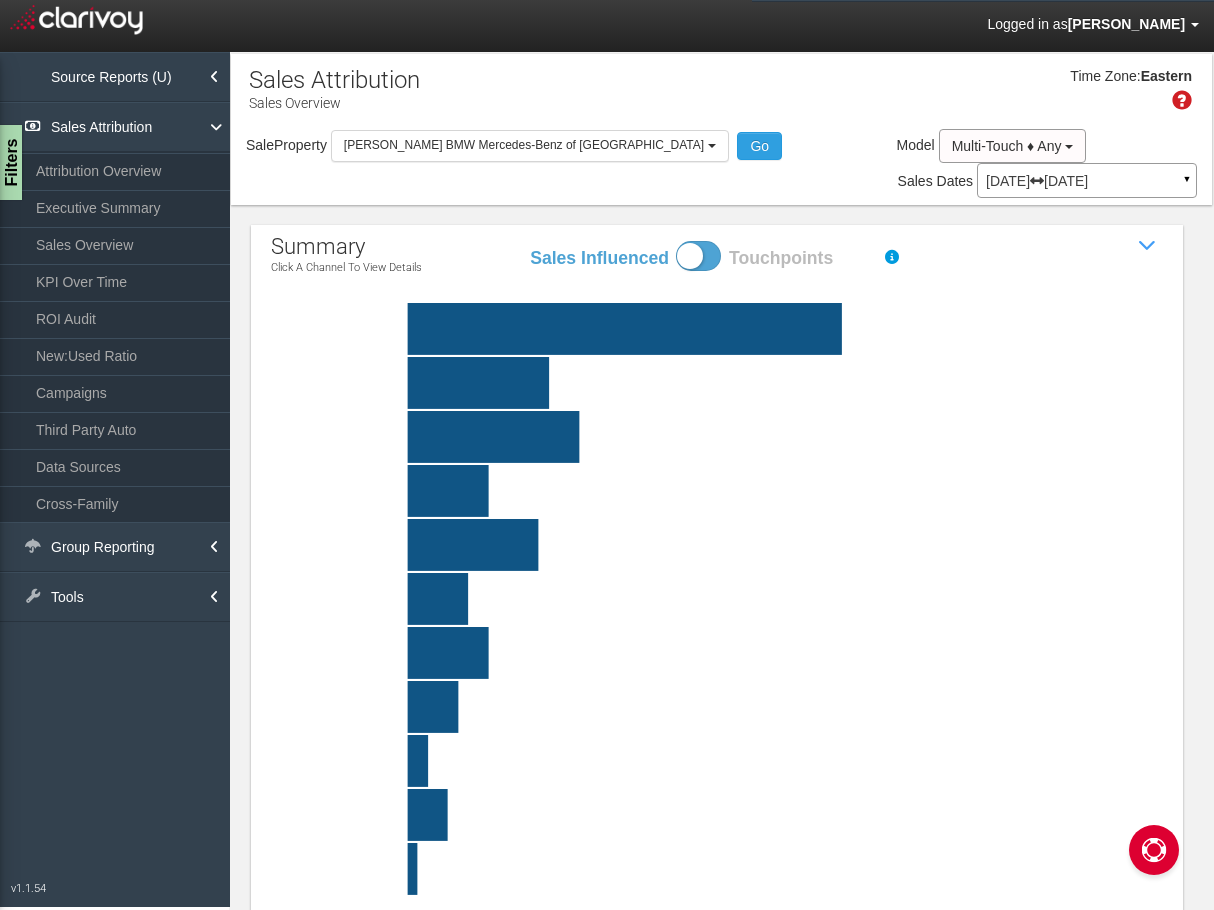 click on "Logged in as  [PERSON_NAME]" at bounding box center [1093, 25] 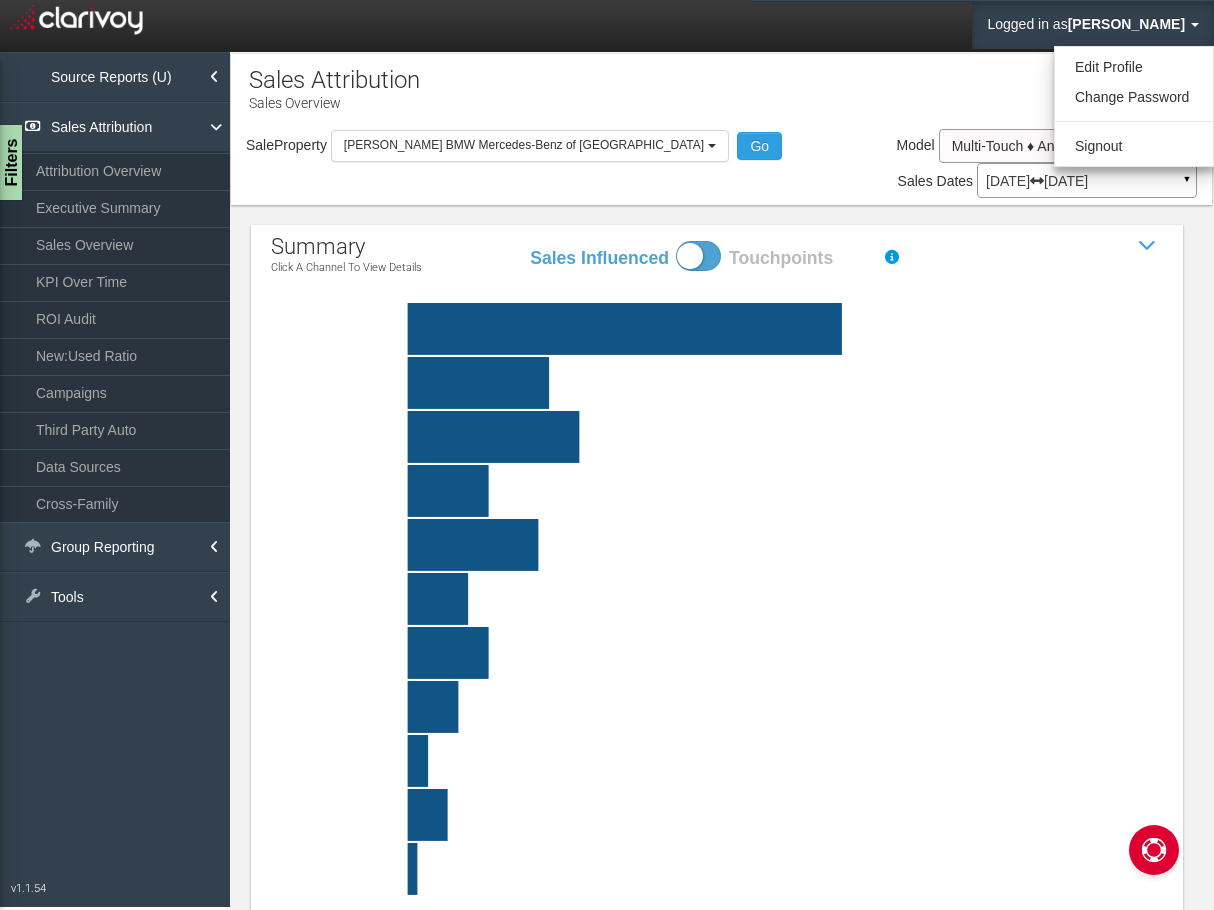 click on "Logged in as  [PERSON_NAME]" at bounding box center (1093, 25) 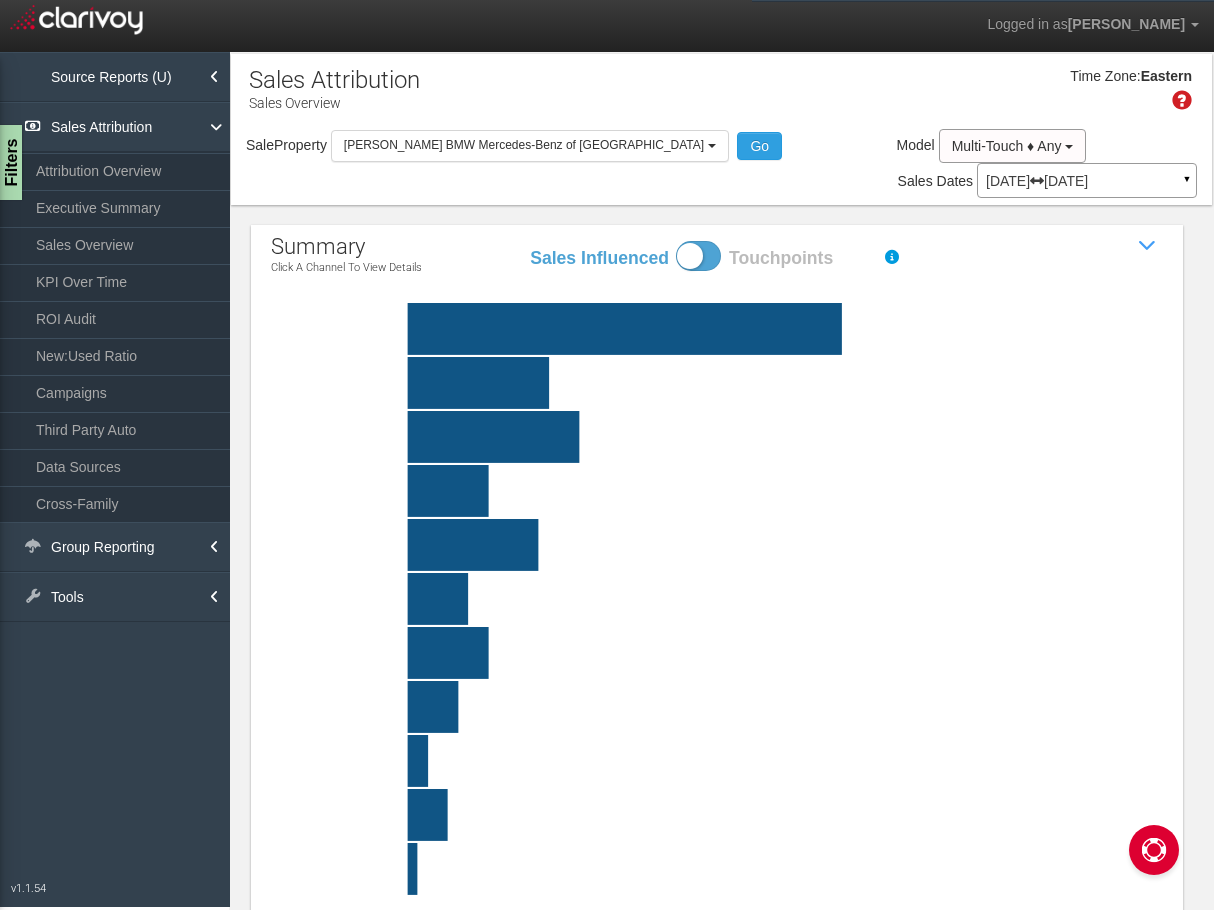 click on "Time Zone:
Eastern" at bounding box center [721, 96] 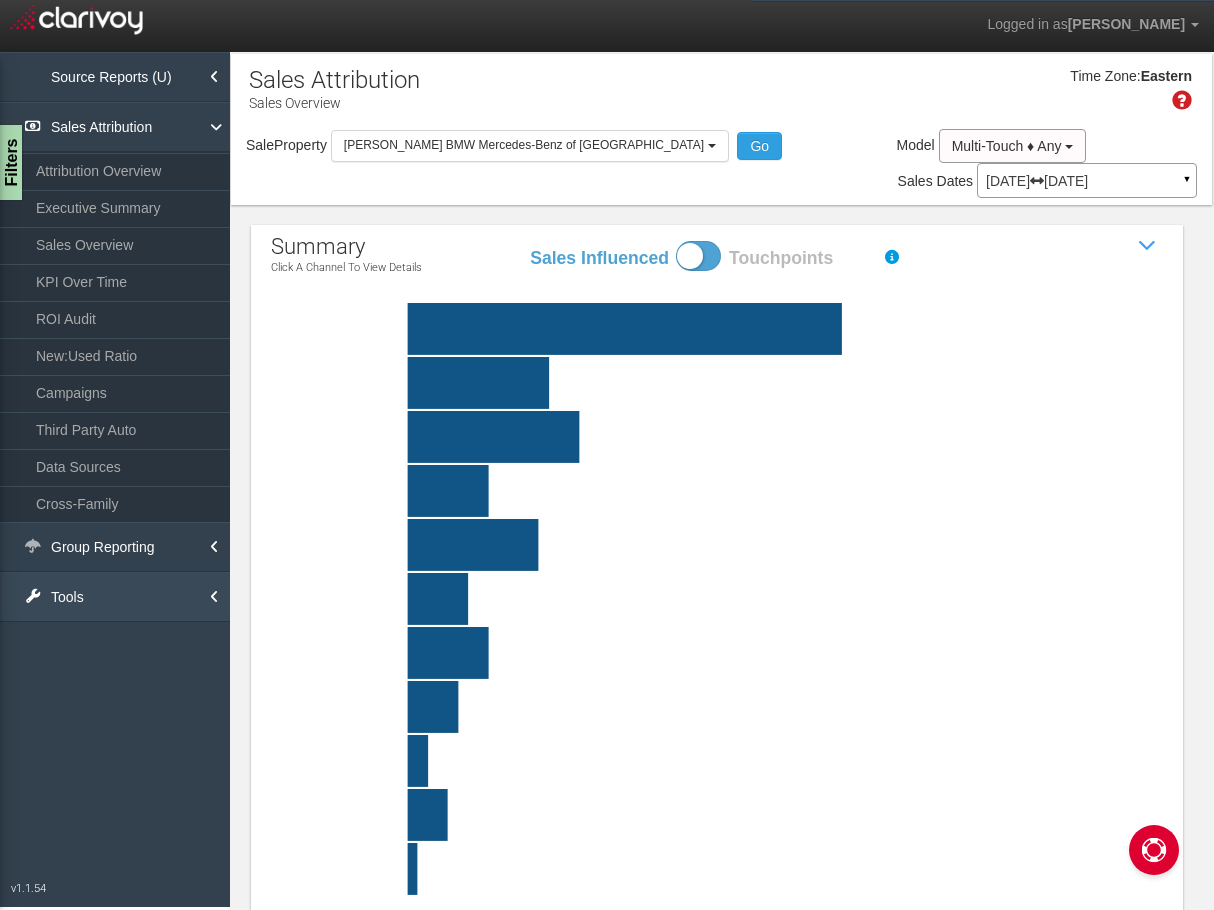 click on "Tools" at bounding box center [115, 597] 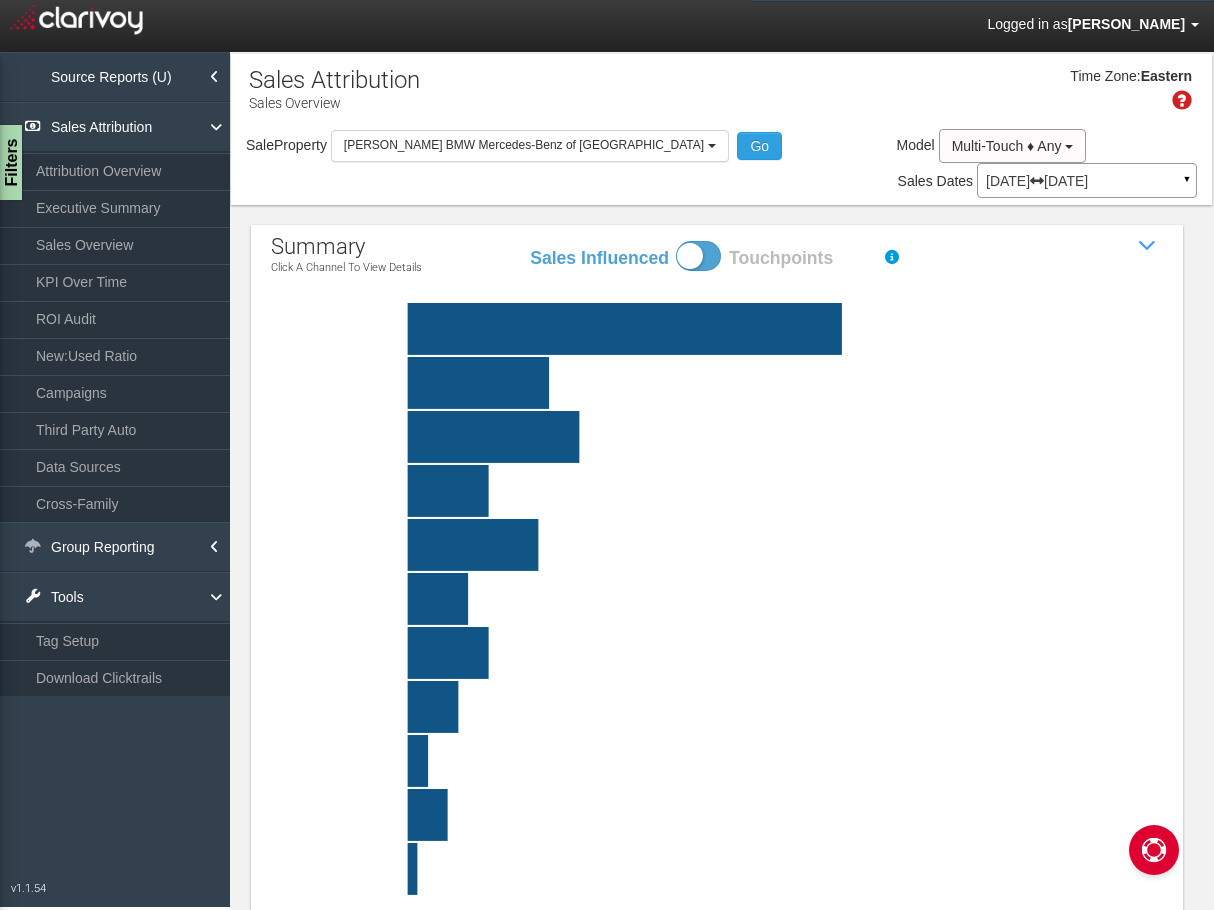 click on "Logged in as  [PERSON_NAME]" at bounding box center [1093, 25] 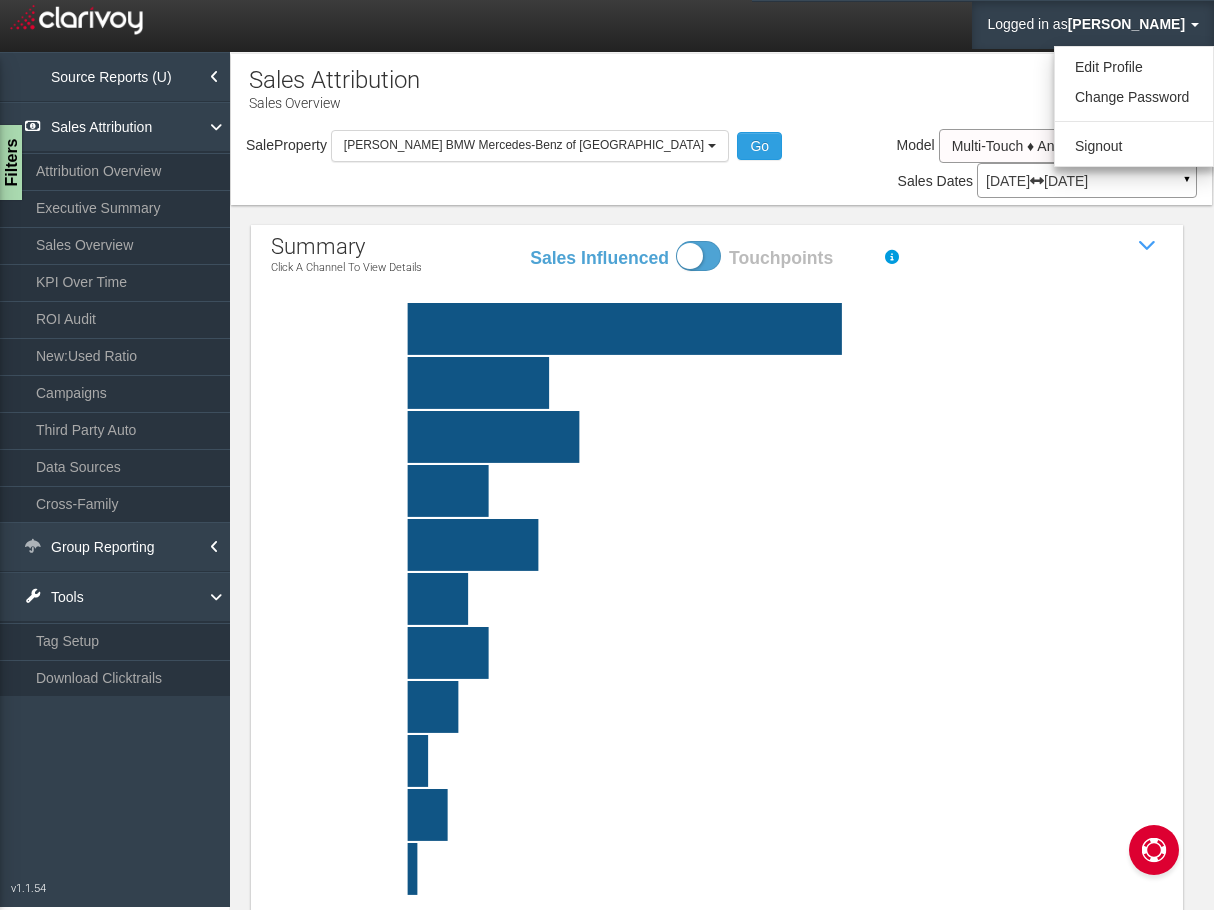 click on "Logged in as  [PERSON_NAME]" at bounding box center (1093, 25) 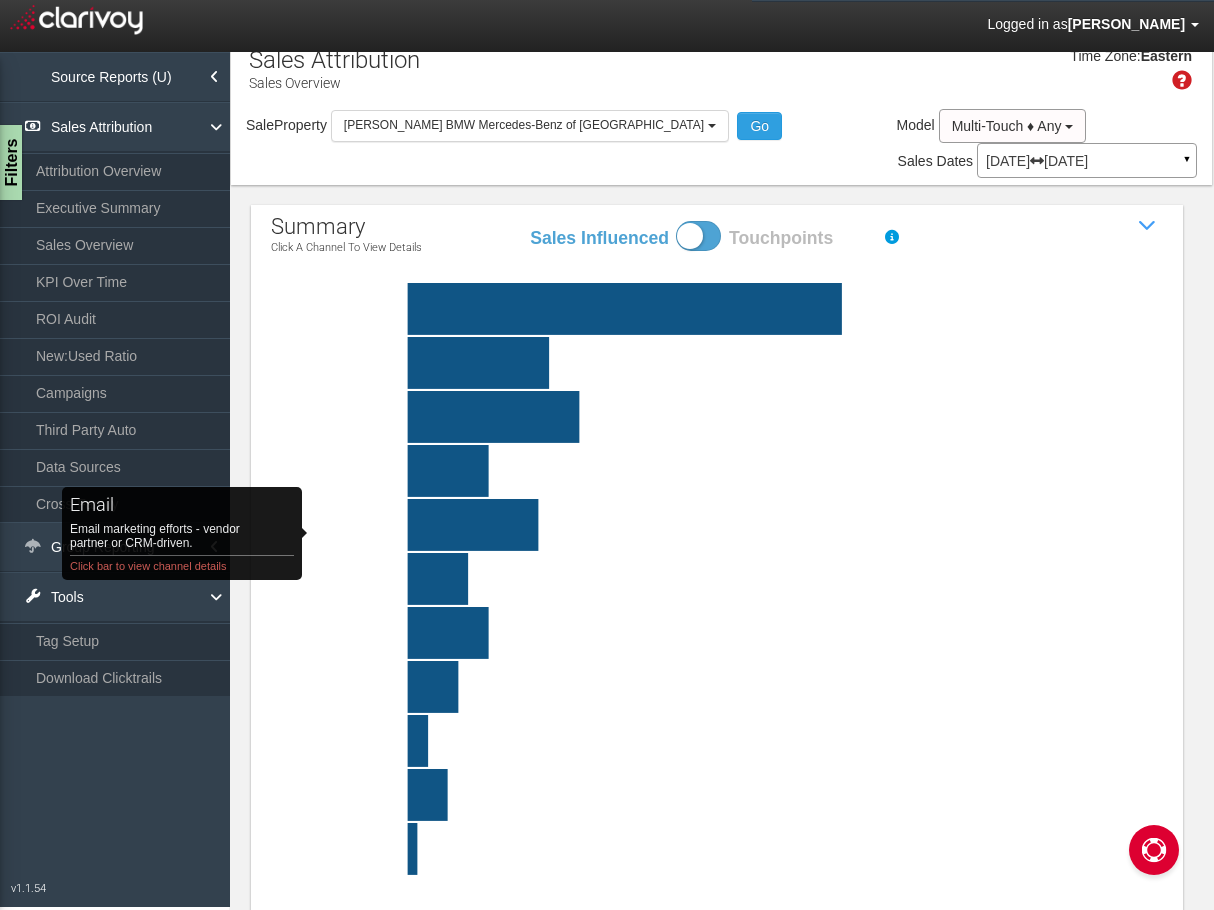 scroll, scrollTop: 0, scrollLeft: 0, axis: both 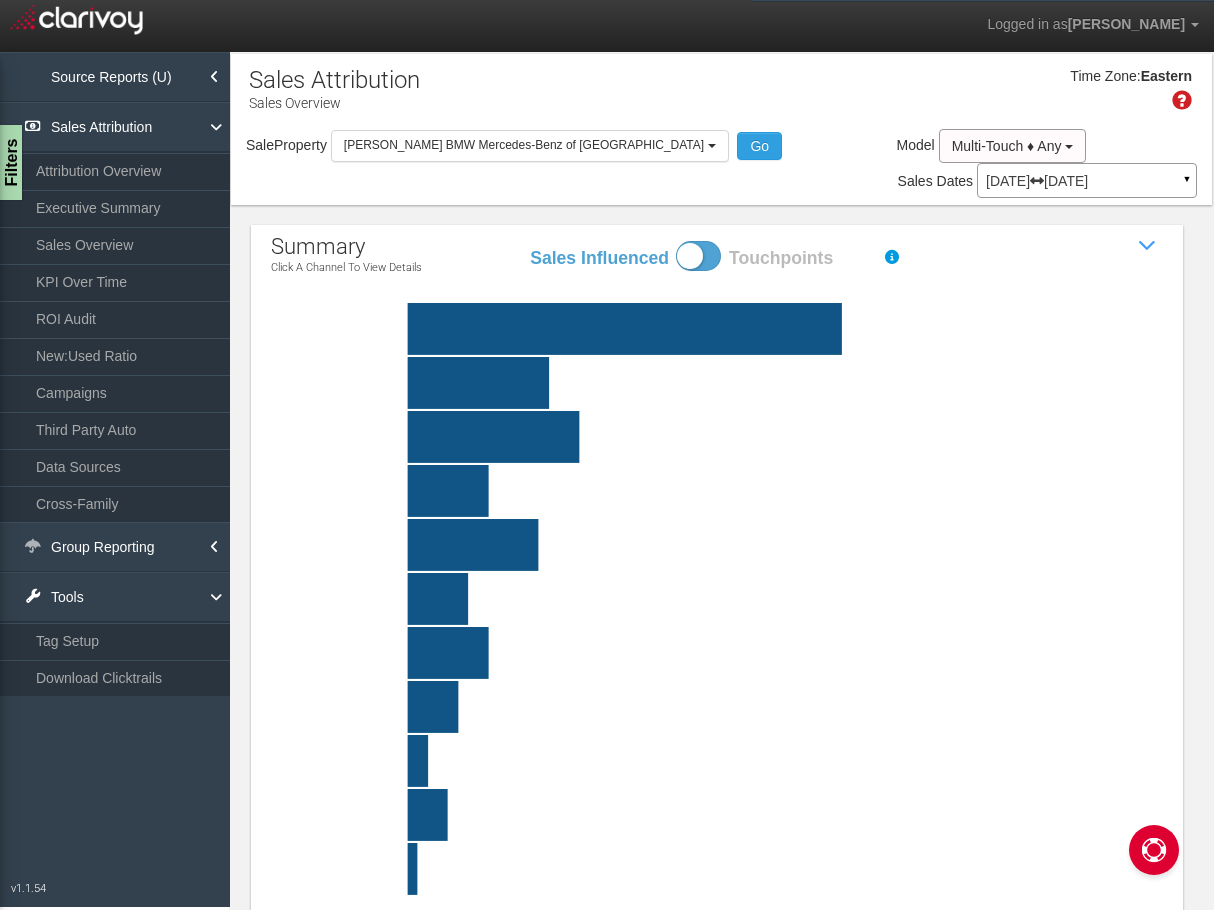 click on "Sale  Property
Loading
[PERSON_NAME] CDJR Fiat [PERSON_NAME] BMW Mercedes-Benz of Milford [PERSON_NAME] Chevrolet of Milford [PERSON_NAME] Chevrolet of Seaford [PERSON_NAME] Lewes Automall [PERSON_NAME] Subaru of [PERSON_NAME] Burnie [PERSON_NAME] Toyota of Dover [PERSON_NAME] BMW Mercedes-Benz of [GEOGRAPHIC_DATA]     Select all  [PERSON_NAME] - igburton  [PERSON_NAME] CDJR Fiat  [PERSON_NAME] BMW Mercedes-Benz of [GEOGRAPHIC_DATA]  [PERSON_NAME] Chevrolet of Milford  [PERSON_NAME] Chevrolet of Seaford  [PERSON_NAME] Lewes Automall  [PERSON_NAME] Subaru of [PERSON_NAME] Burnie  [PERSON_NAME] Toyota of Dover
Go
Model 			 				  Multi-Touch ♦ Any 			 			 				 				 				 				 				  Multi-Touch ♦ Any 				 				 				 				 				 				  Multi-Touch - Even 				 				 				 				 				 				  Multi-Touch - Parabolic 				 				 				 				 				 				  Multi-Touch - Binomial 				 				 				 				 				 				  First Touch 				 				 				 				 				 				  Last Touch" at bounding box center (721, 167) 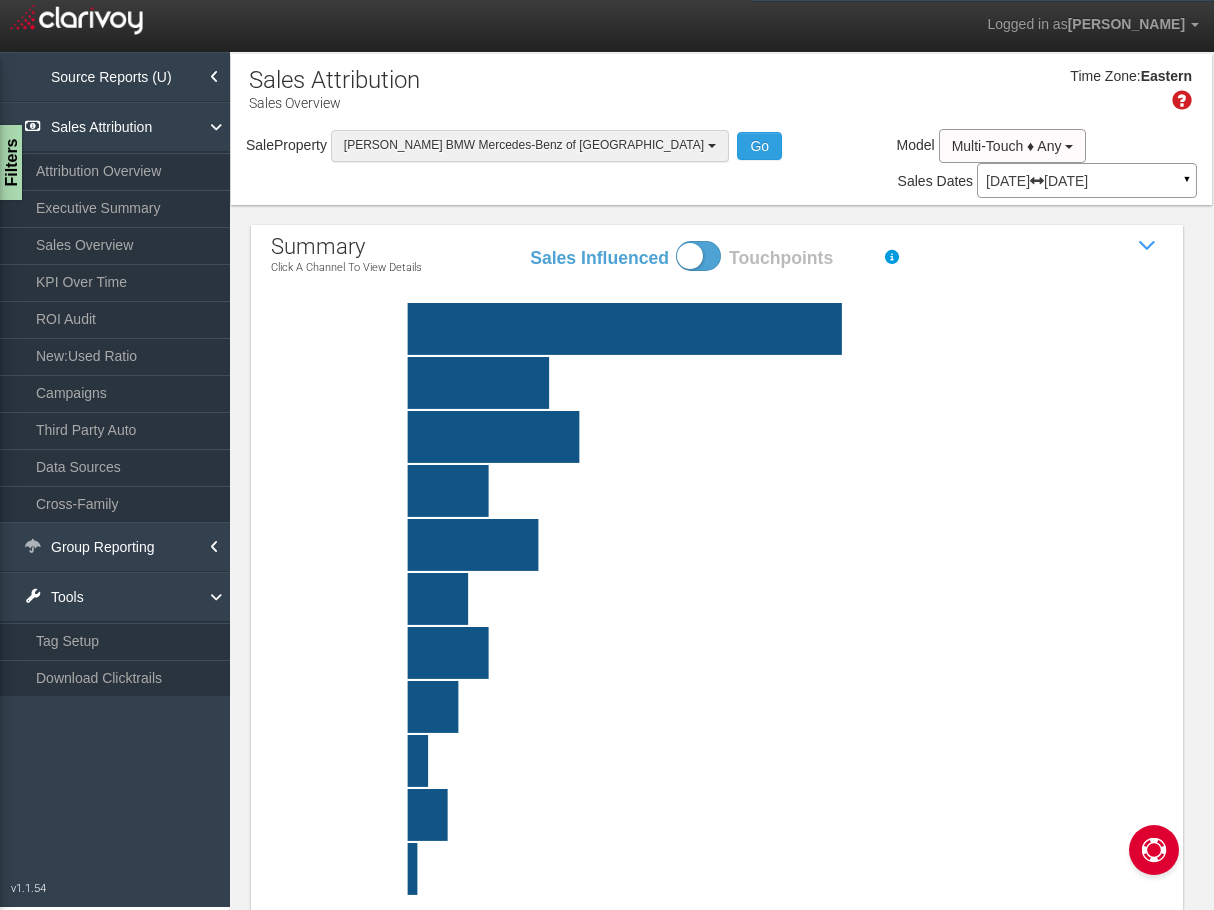 click on "[PERSON_NAME] BMW Mercedes-Benz of [GEOGRAPHIC_DATA]" at bounding box center (524, 145) 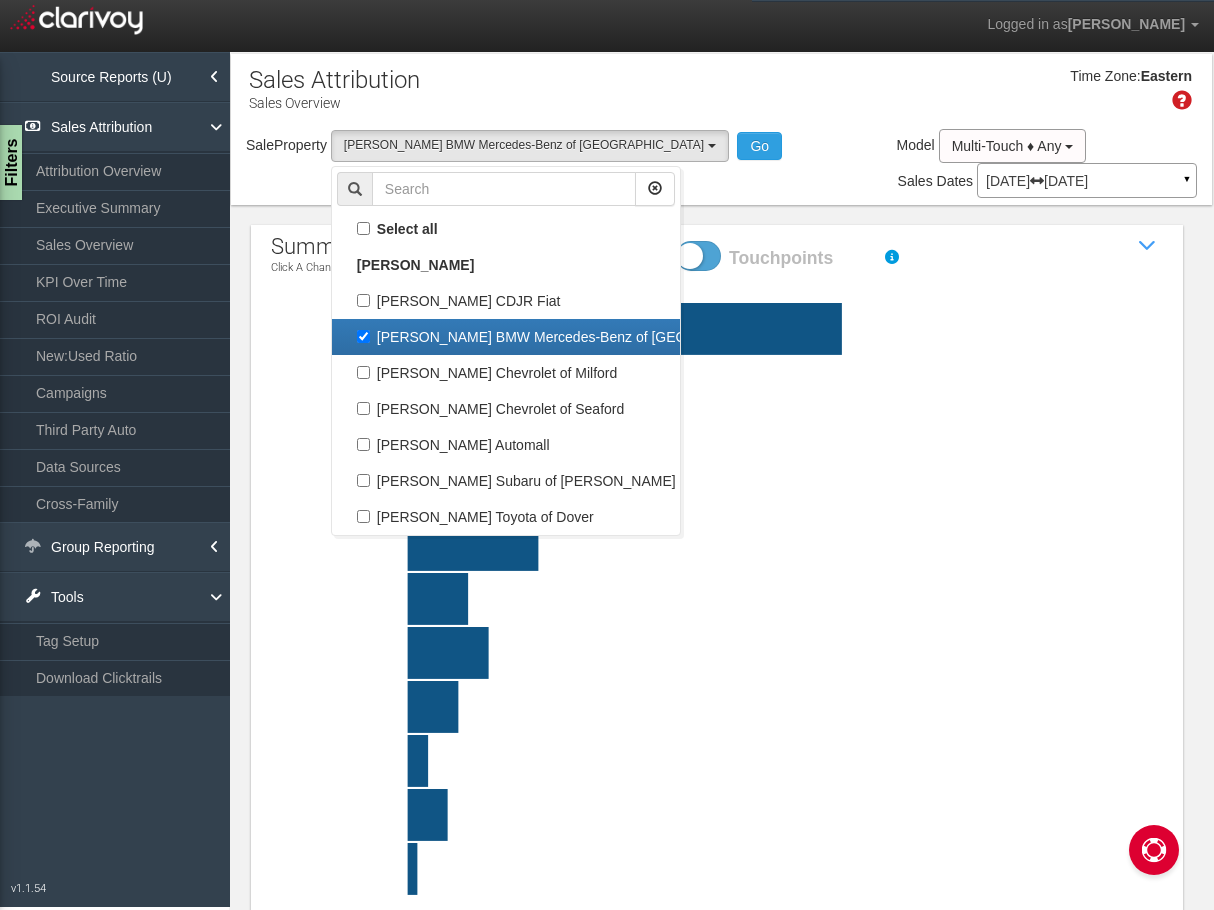 click 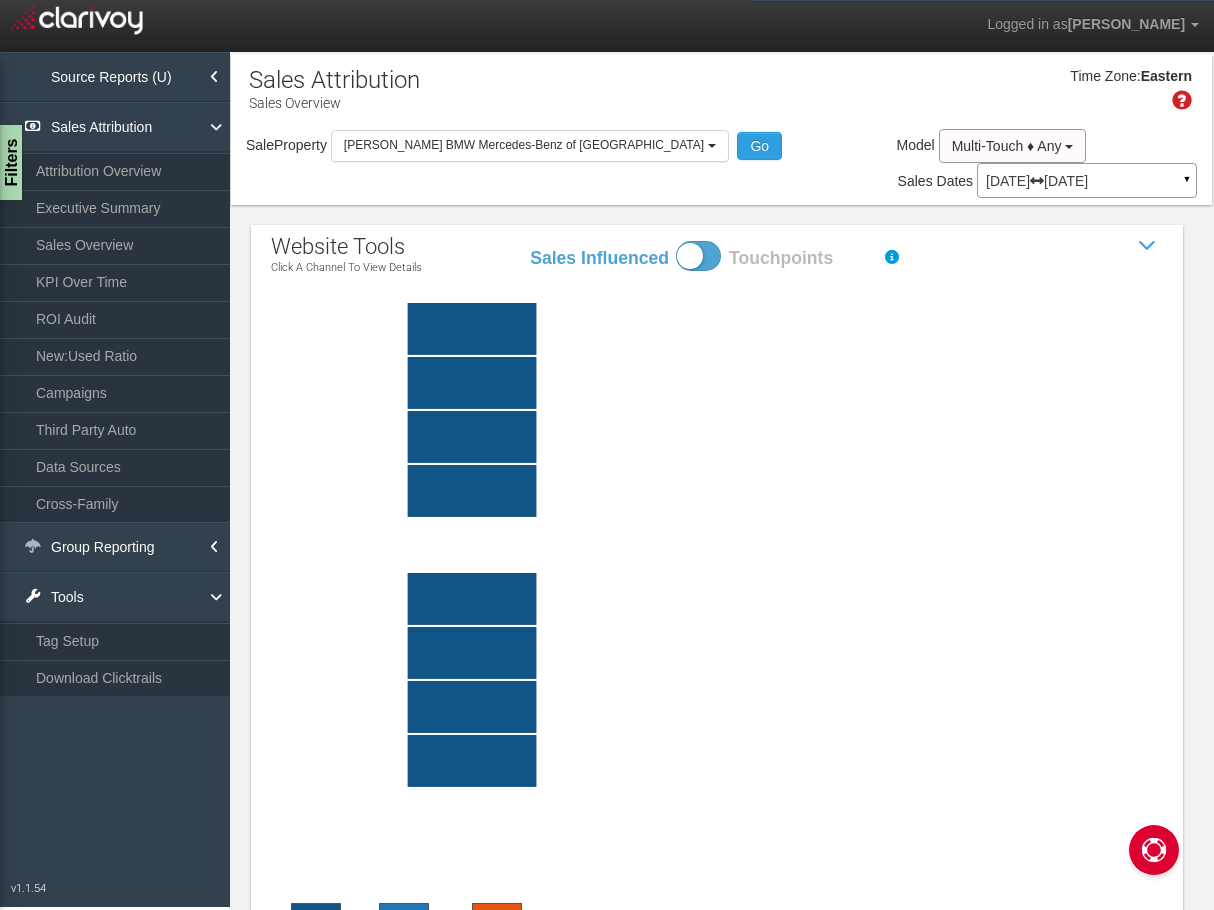 click on "Time Zone:
Eastern
Sale  Property
Loading
[PERSON_NAME] CDJR Fiat [PERSON_NAME] BMW Mercedes-Benz of Milford [PERSON_NAME] Chevrolet of Milford [PERSON_NAME] Chevrolet of Seaford [PERSON_NAME] Lewes Automall [PERSON_NAME] Subaru of [PERSON_NAME] Burnie [PERSON_NAME] Toyota of Dover [PERSON_NAME] BMW Mercedes-Benz of [GEOGRAPHIC_DATA]     Select all  [PERSON_NAME] - igburton  [PERSON_NAME] CDJR Fiat  [PERSON_NAME] BMW Mercedes-Benz of [GEOGRAPHIC_DATA]  [PERSON_NAME] Chevrolet of Milford  [PERSON_NAME] Chevrolet of Seaford  [PERSON_NAME] Lewes Automall  [PERSON_NAME] Subaru of [PERSON_NAME] Burnie  [PERSON_NAME] Toyota of Dover
Go
Model 			 				  Multi-Touch ♦ Any 			 			 				 				 				 				 				  Multi-Touch ♦ Any 				 				 				 				 				 				  Multi-Touch - Even 				 				 				 				 				 				  Multi-Touch - Parabolic 				 				 				 				 				 				  Multi-Touch - Binomial 				 				 				 				 				 				  First Touch" at bounding box center (721, 129) 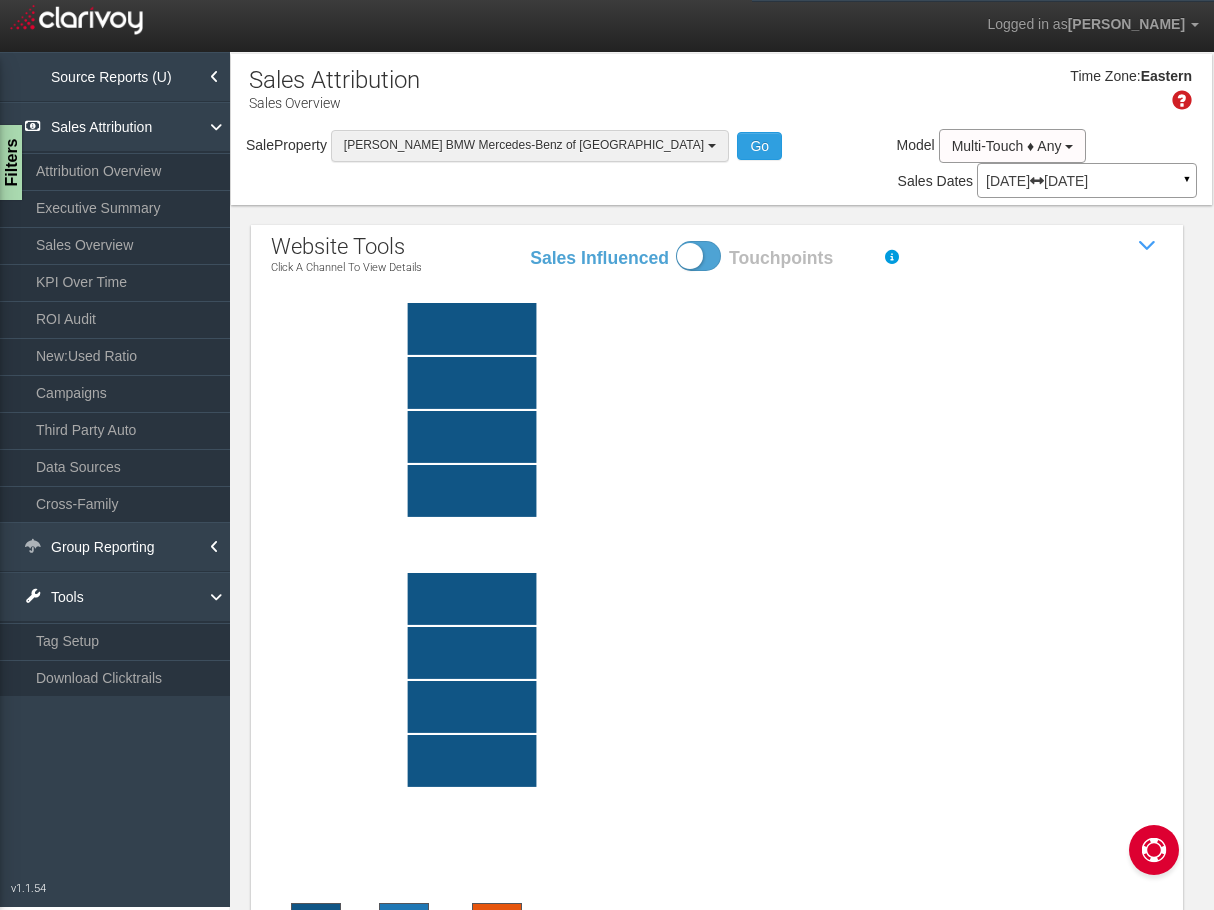 click on "[PERSON_NAME] BMW Mercedes-Benz of [GEOGRAPHIC_DATA]" at bounding box center [530, 145] 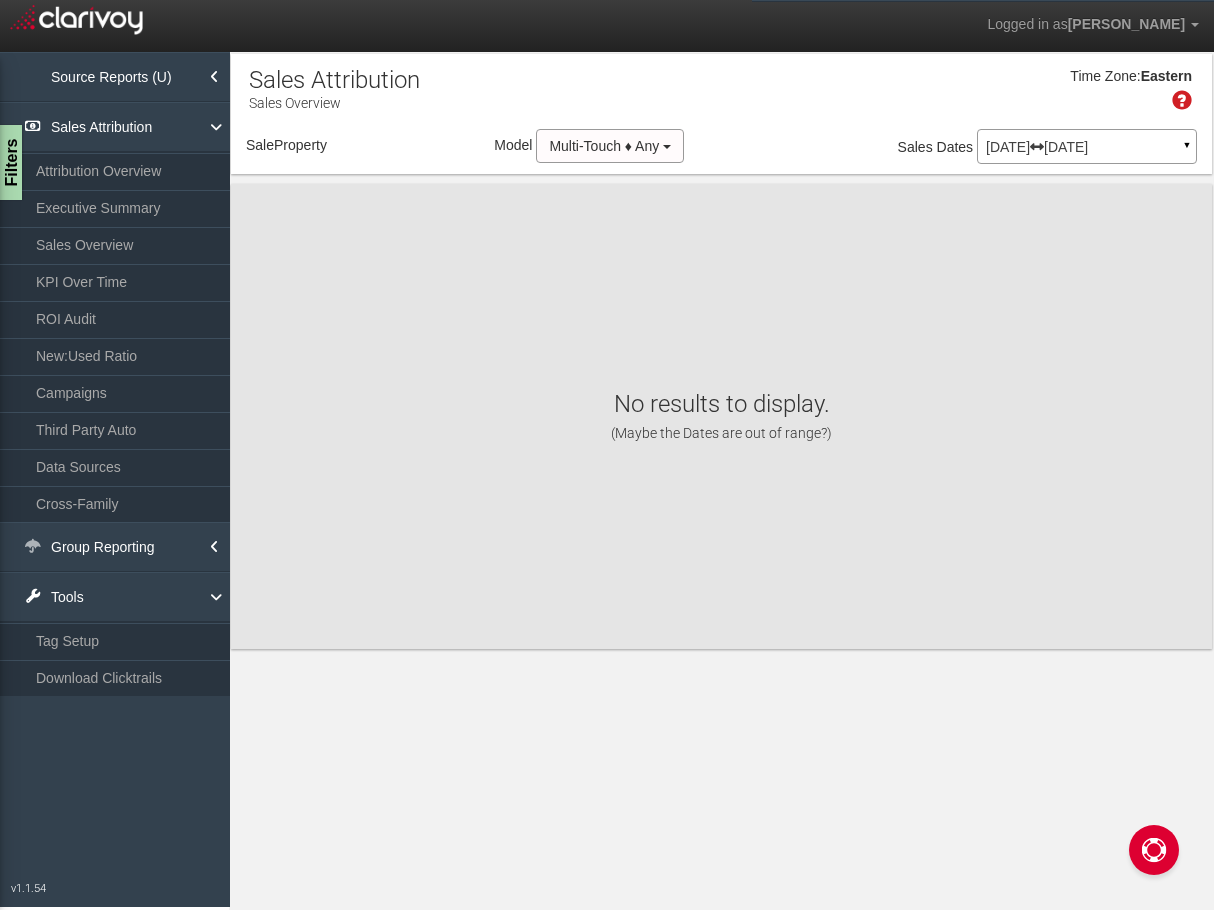 select on "object:281" 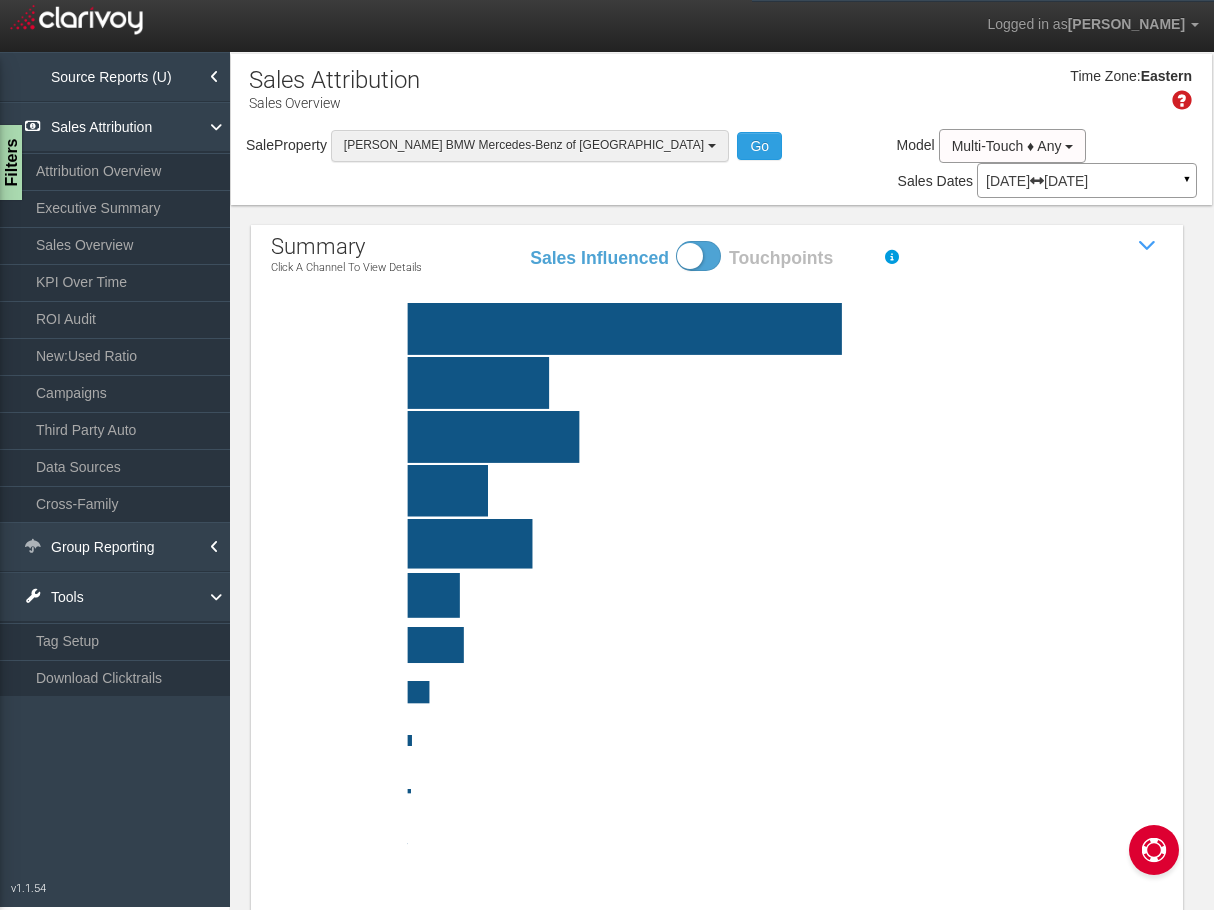 click on "[PERSON_NAME] BMW Mercedes-Benz of [GEOGRAPHIC_DATA]" at bounding box center [530, 145] 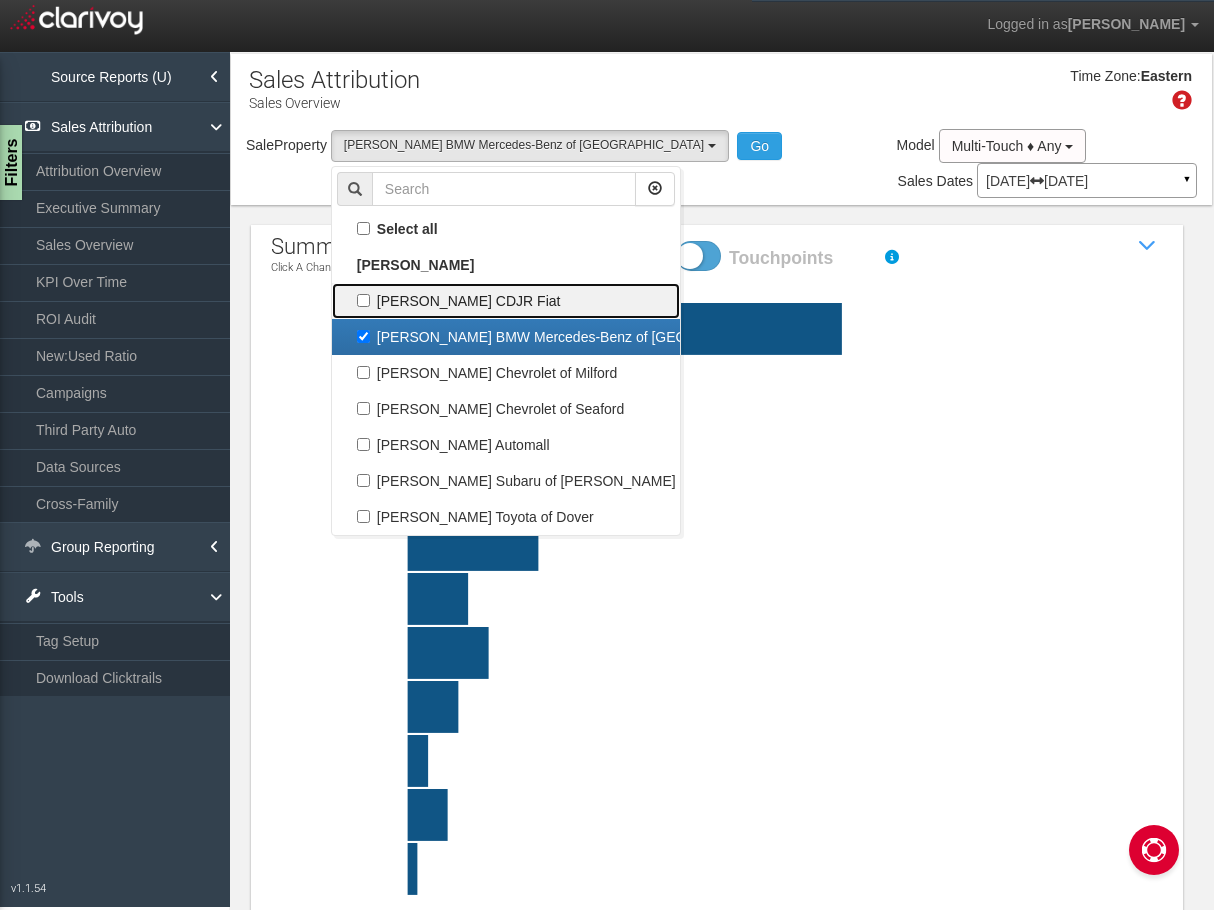 click on "[PERSON_NAME] CDJR Fiat" at bounding box center [506, 301] 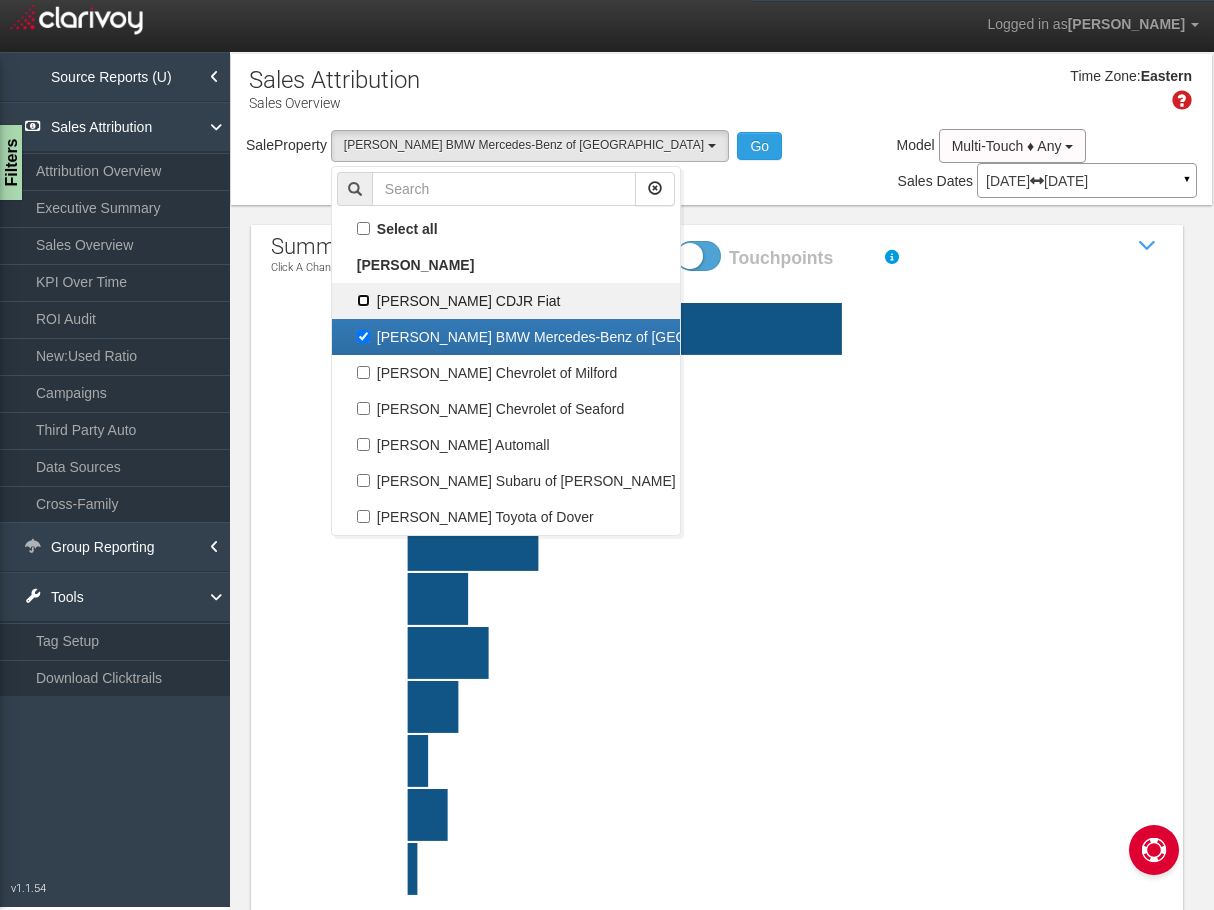 checkbox on "true" 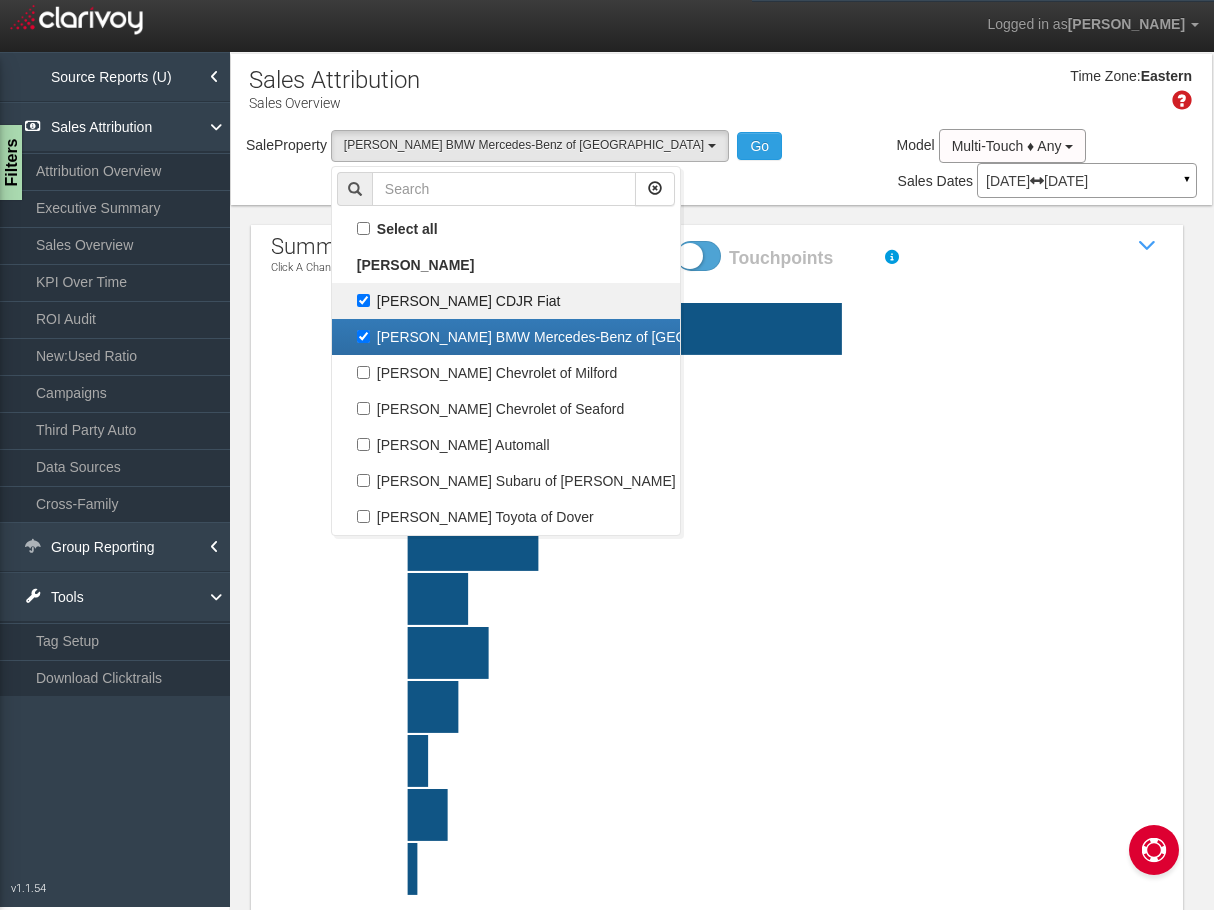 select on "object:280" 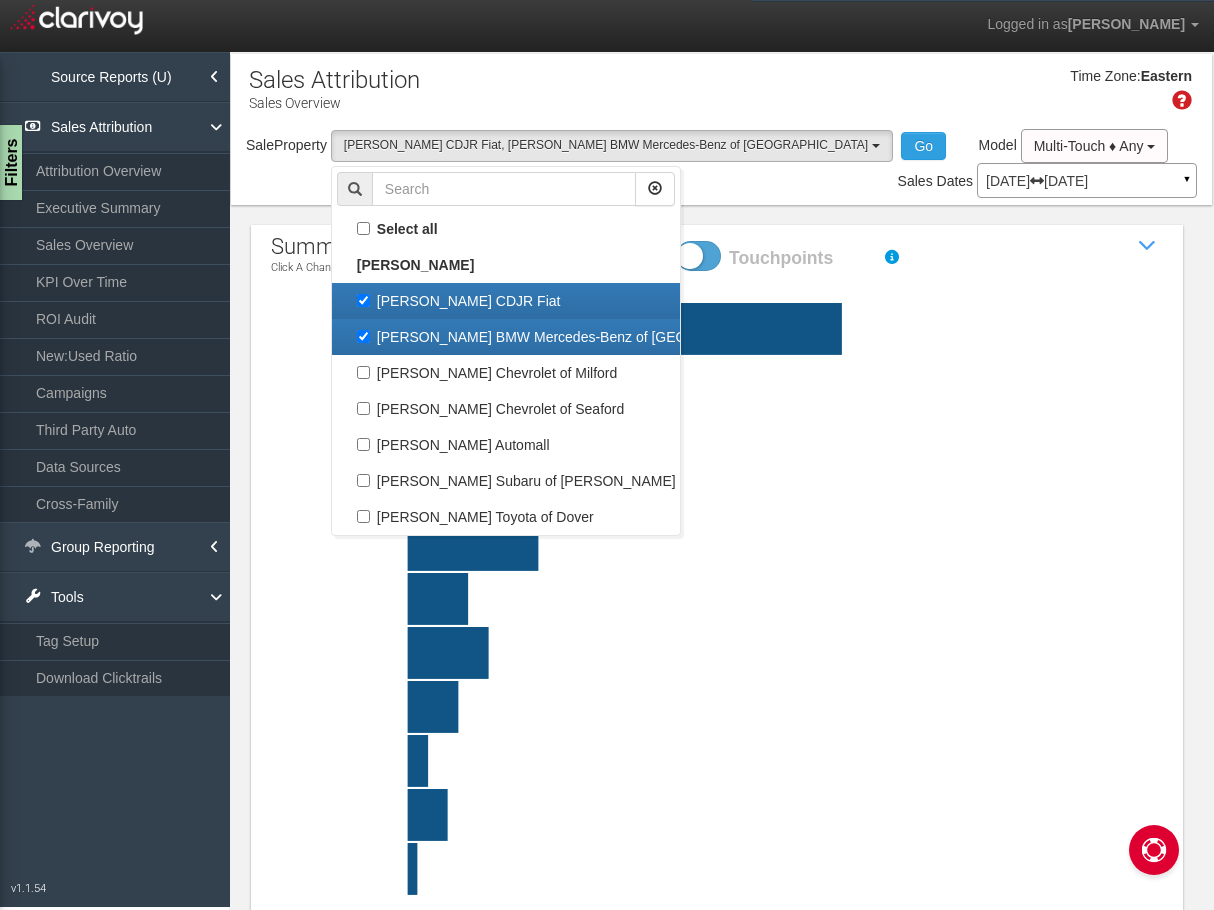 scroll, scrollTop: 35, scrollLeft: 0, axis: vertical 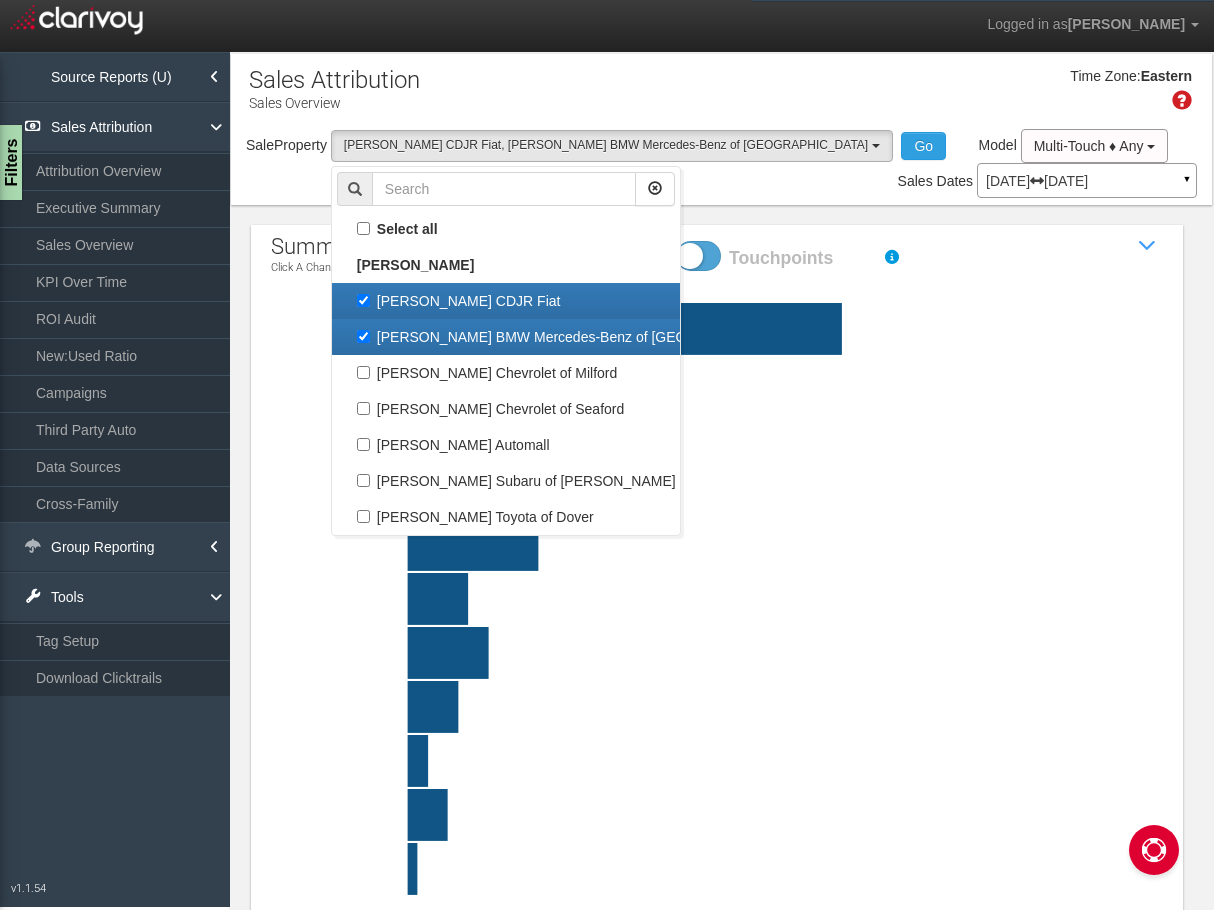 click on "[PERSON_NAME] BMW Mercedes-Benz of [GEOGRAPHIC_DATA]" at bounding box center [506, 337] 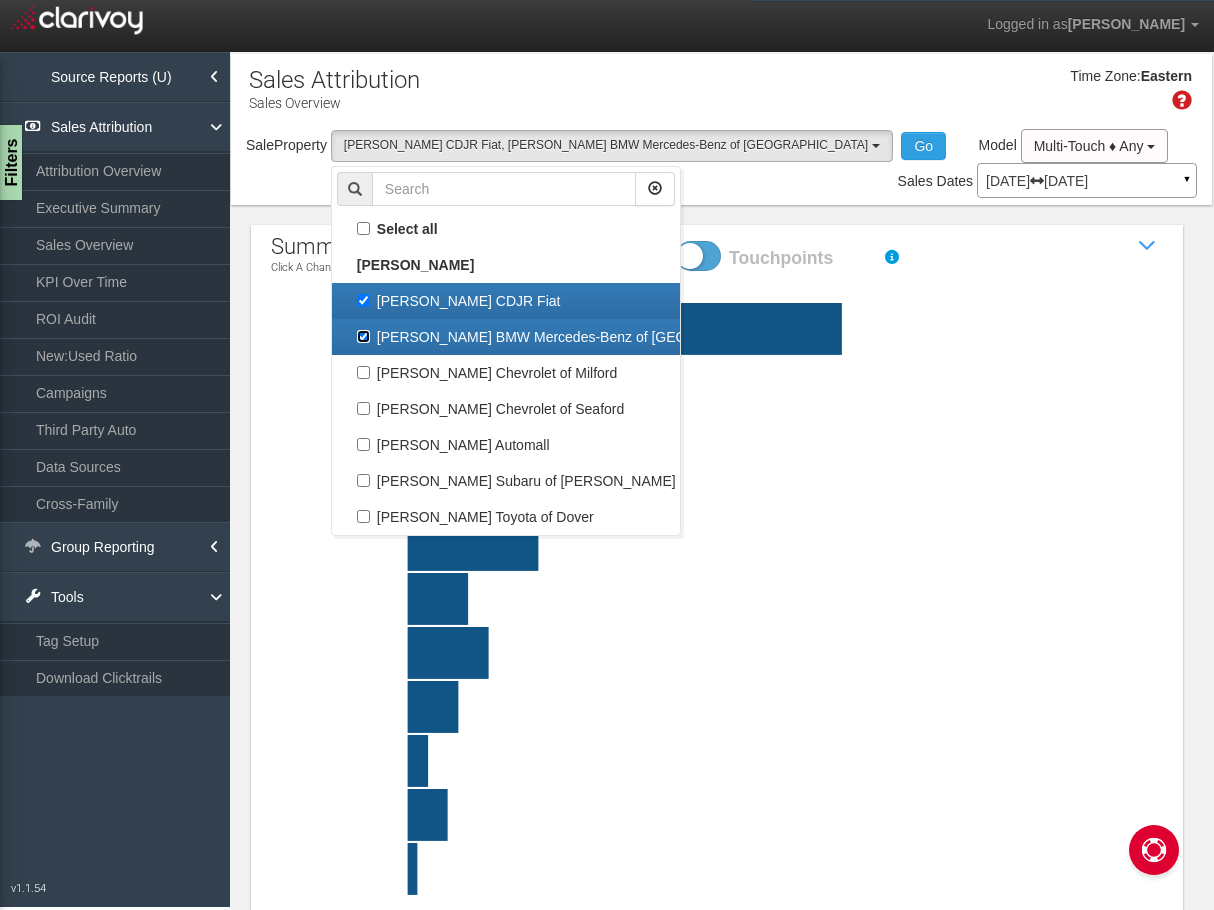 checkbox on "false" 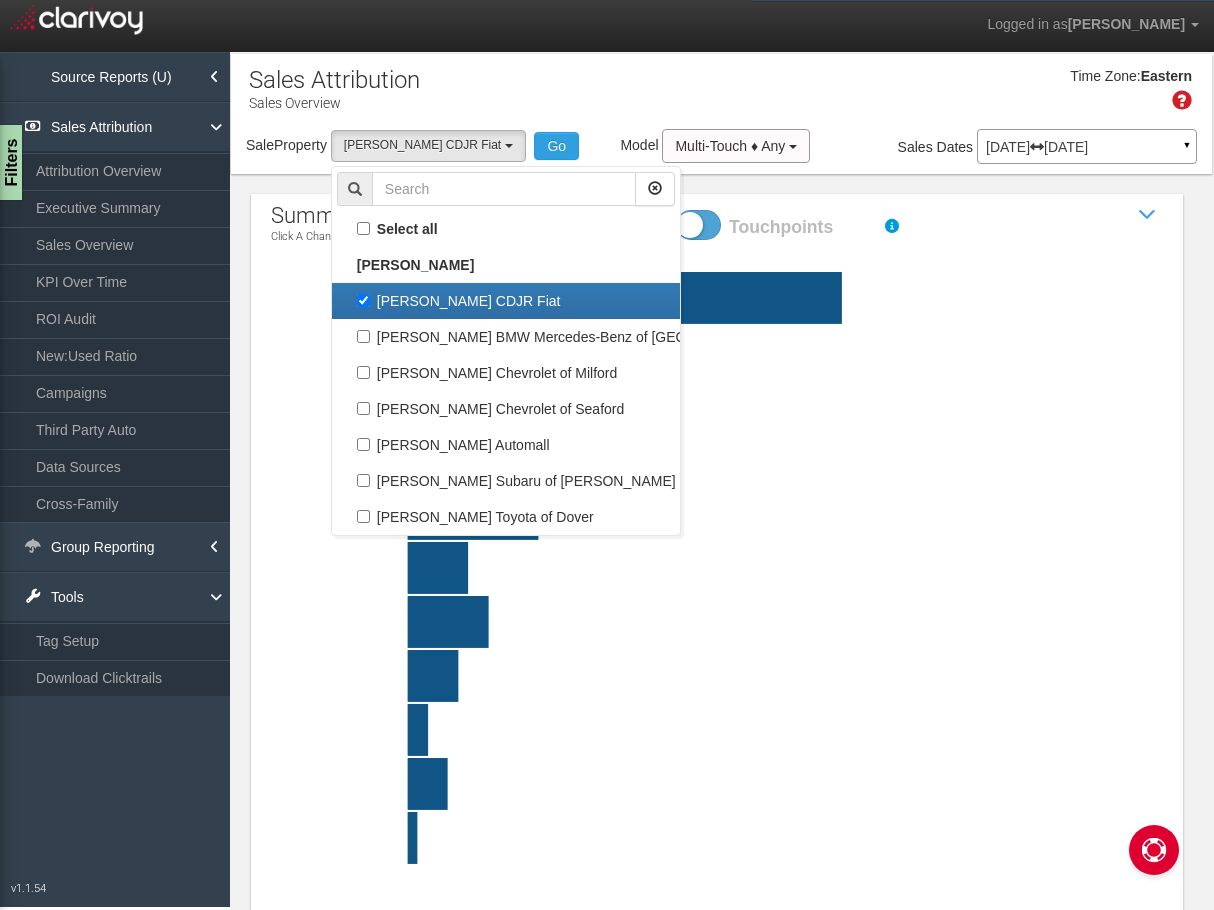 click 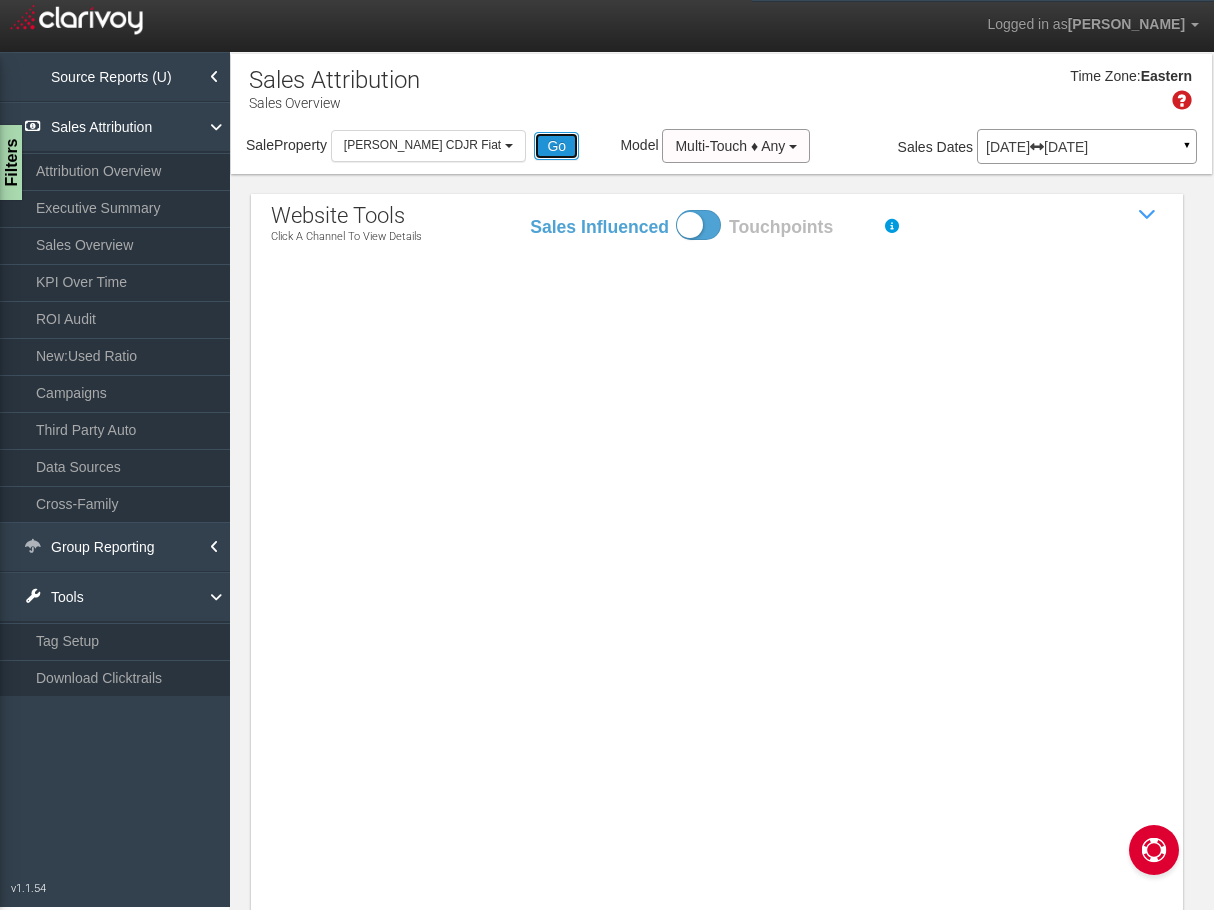 click on "Go" at bounding box center (556, 146) 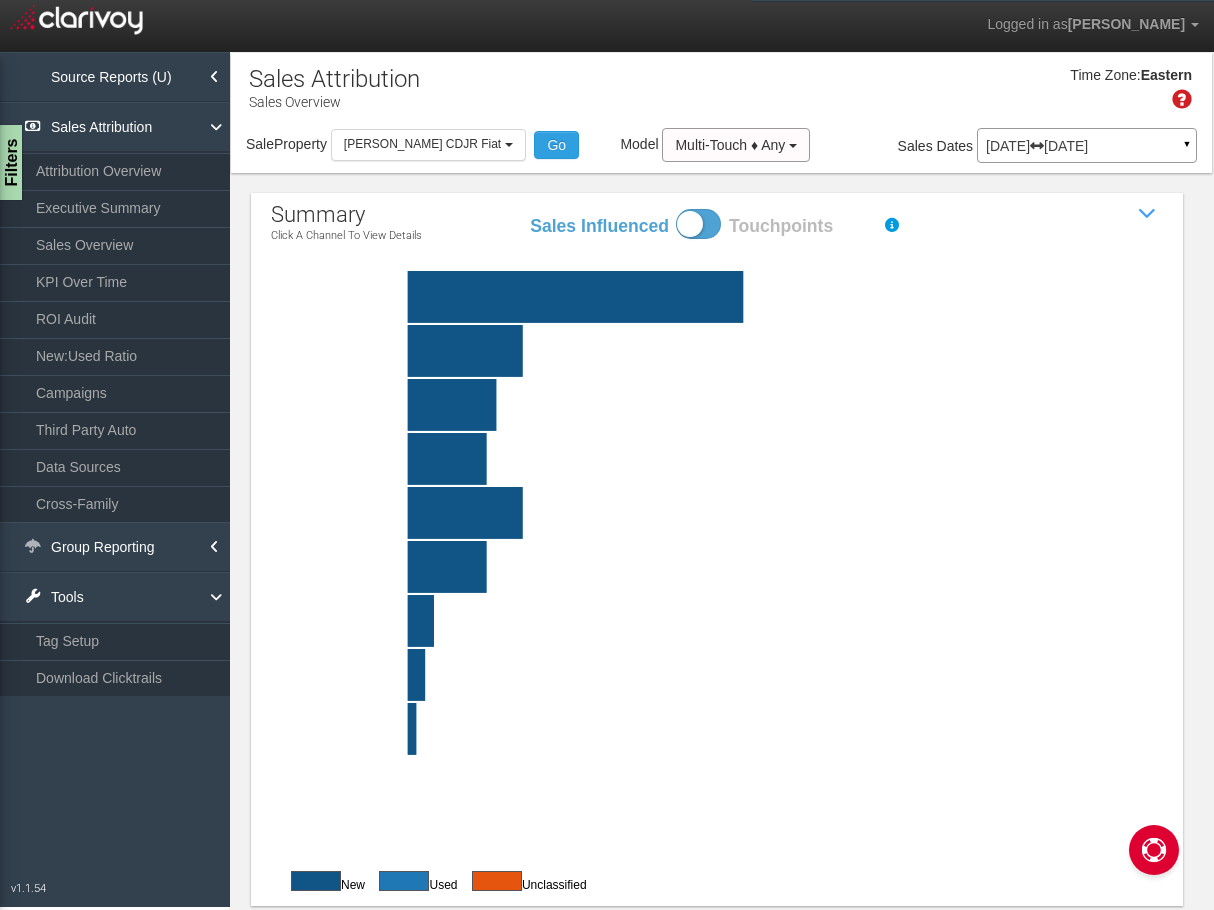 scroll, scrollTop: 0, scrollLeft: 0, axis: both 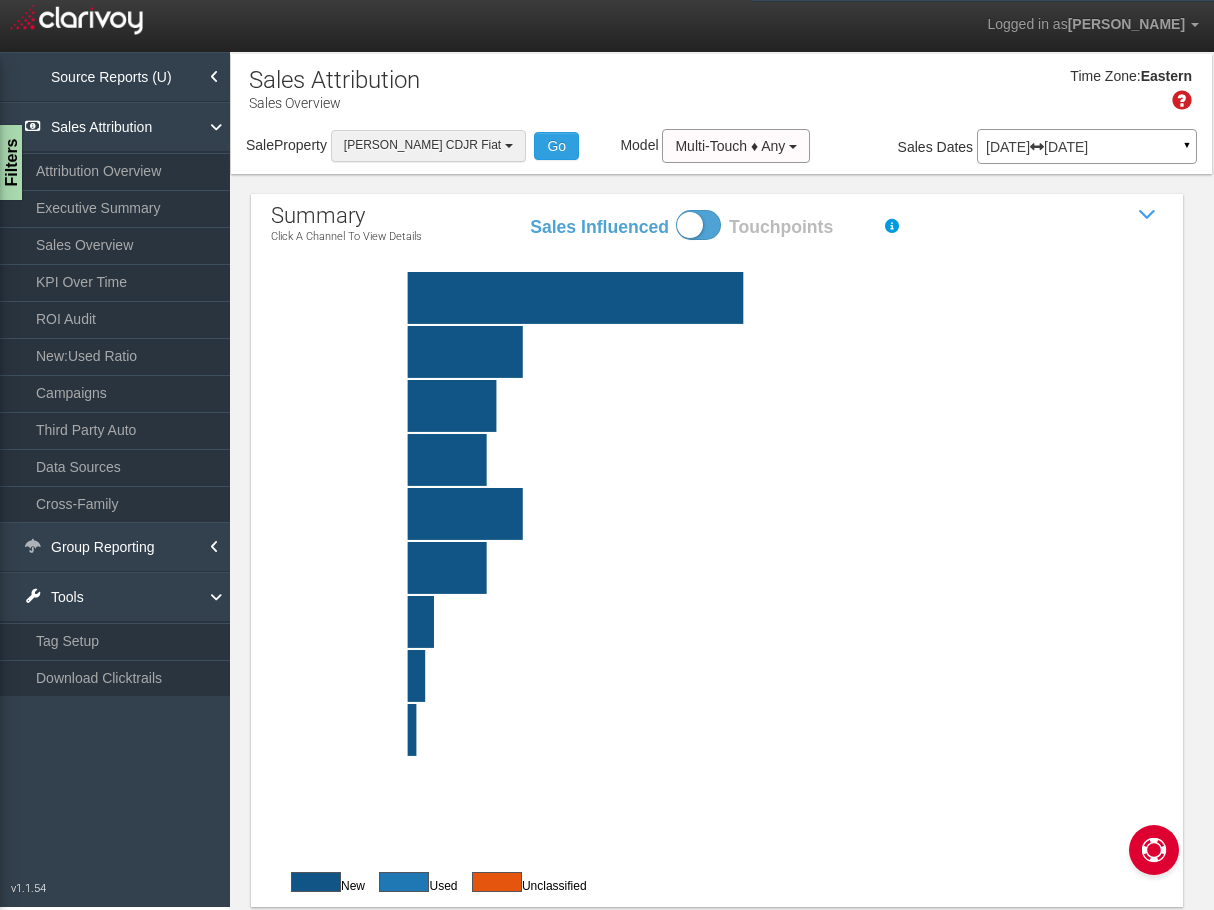 click on "[PERSON_NAME] CDJR Fiat" at bounding box center [428, 145] 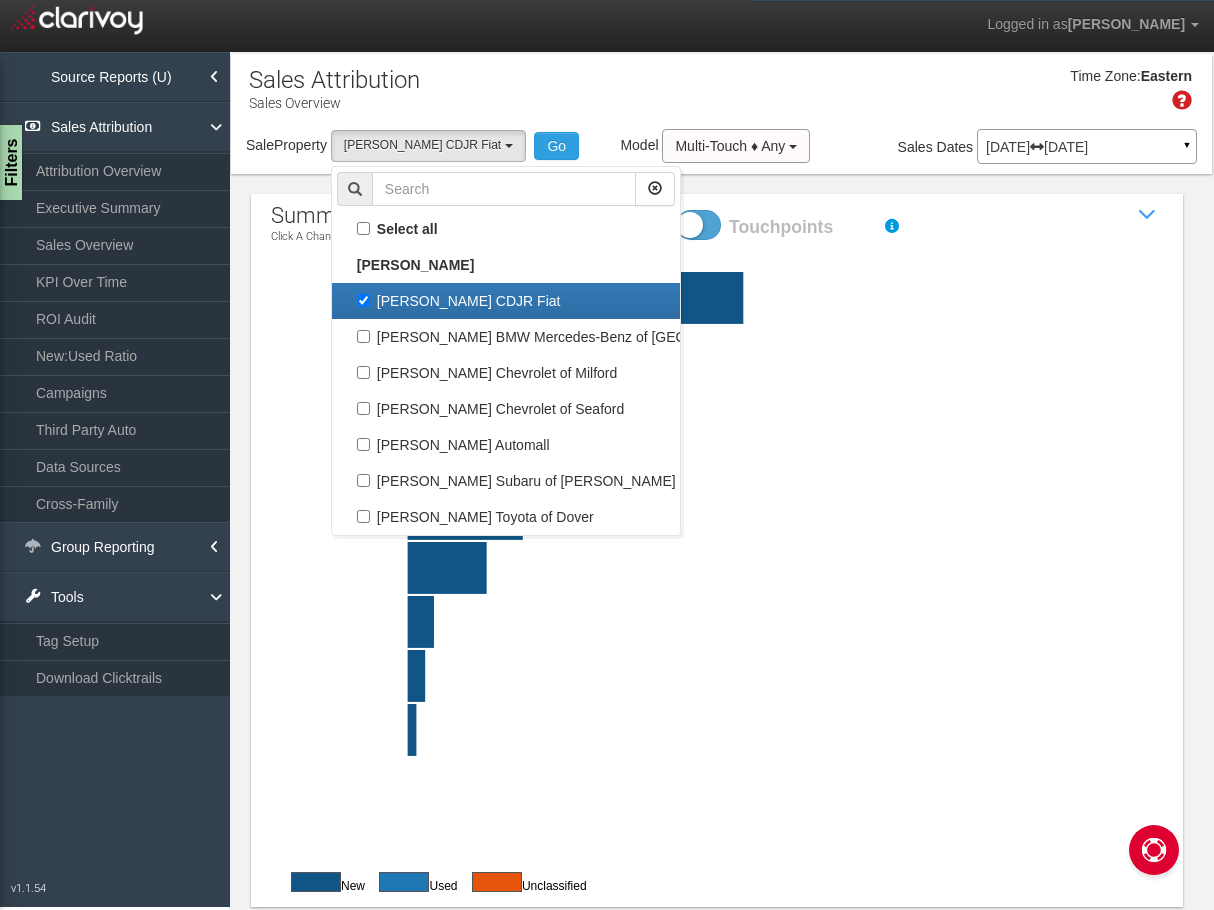 click on "Time Zone:
Eastern" at bounding box center (721, 96) 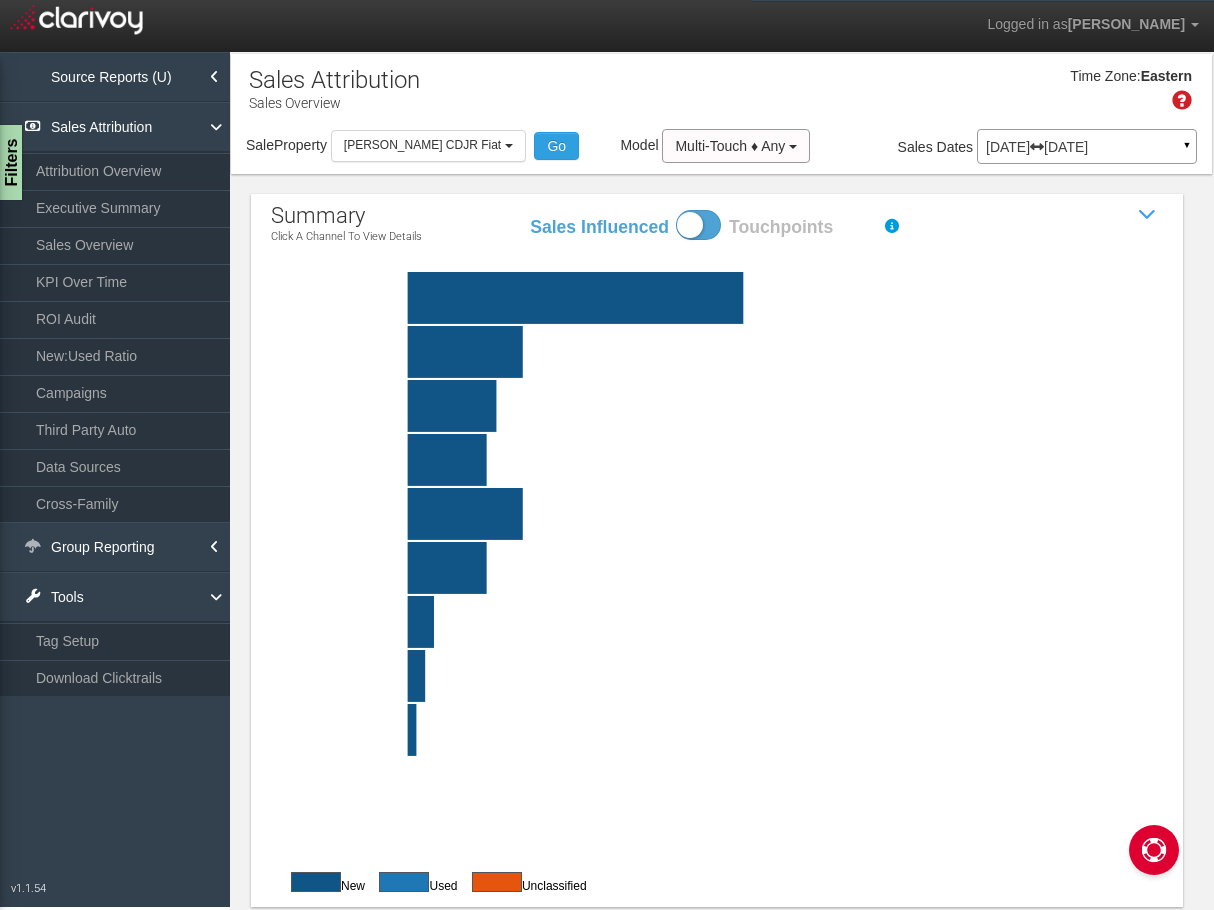 click at bounding box center [698, 225] 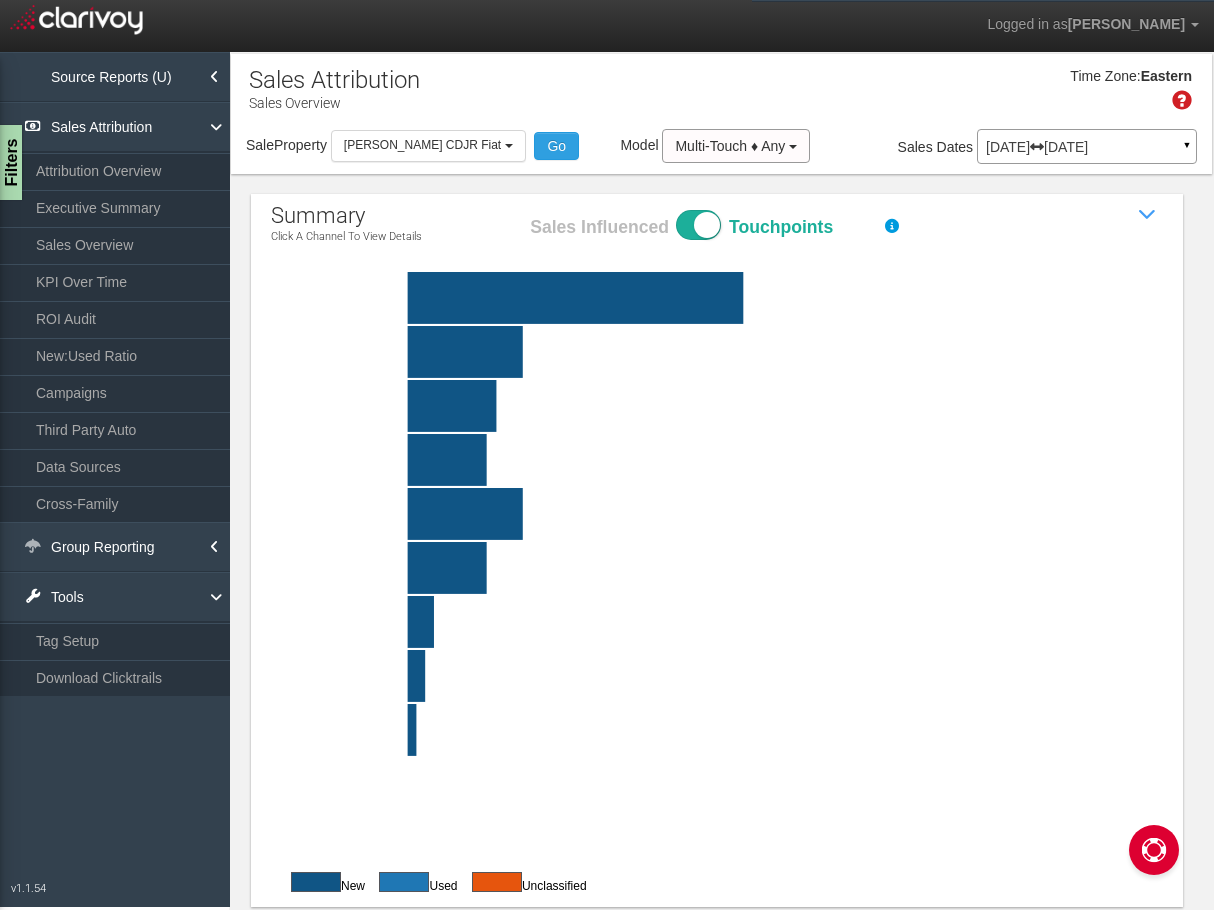click on "Sales Influenced 			 Touchpoints" at bounding box center (528, 209) 